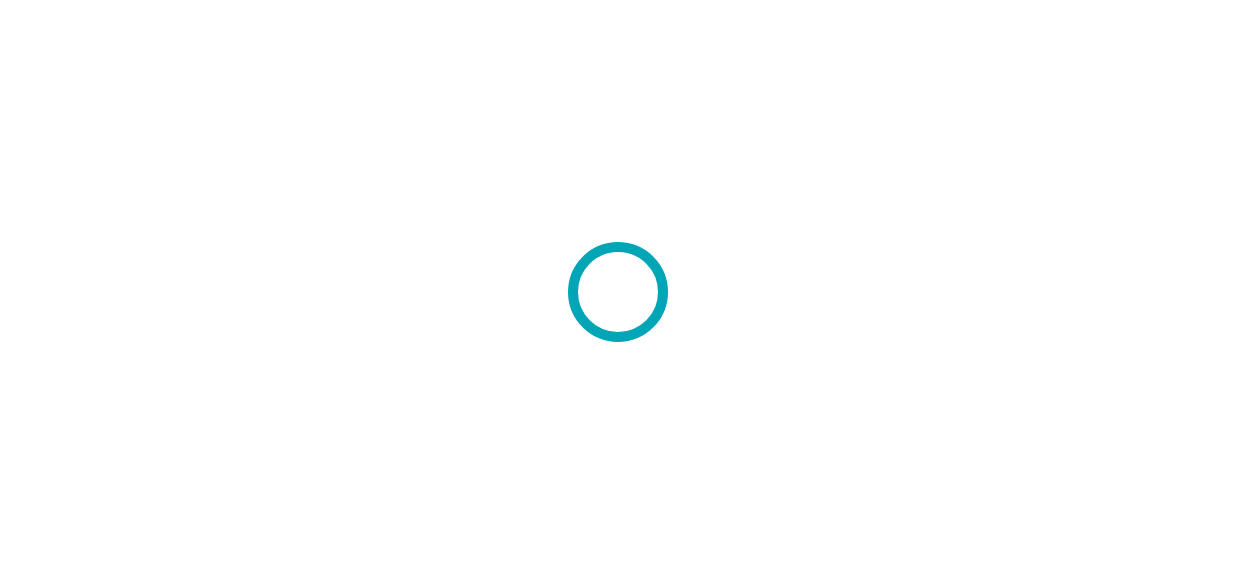 scroll, scrollTop: 0, scrollLeft: 0, axis: both 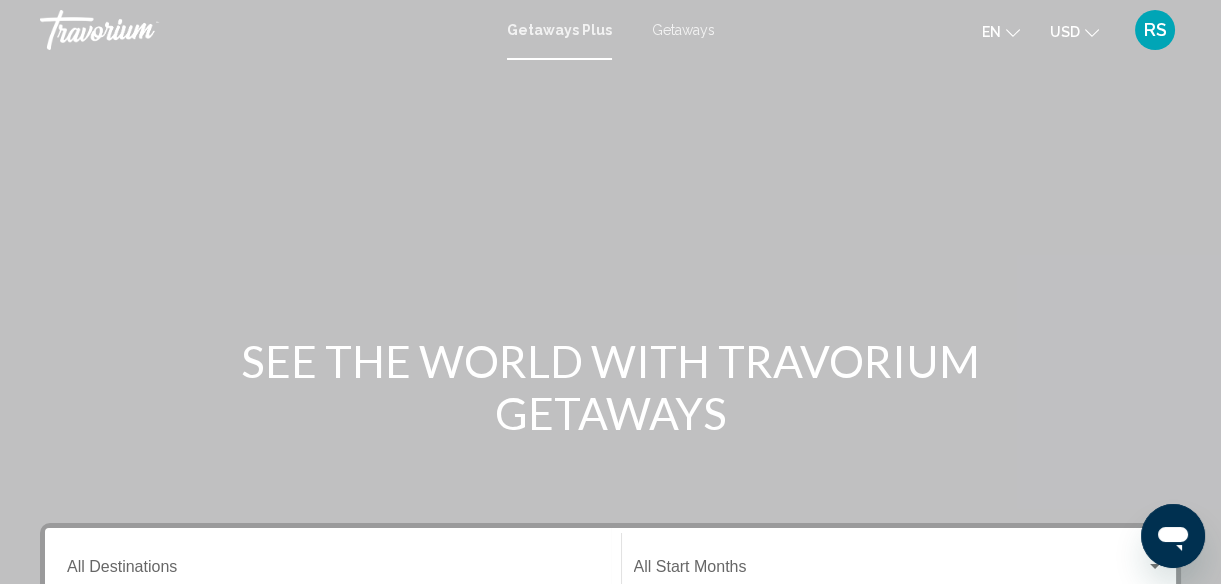 click on "Getaways" at bounding box center [683, 30] 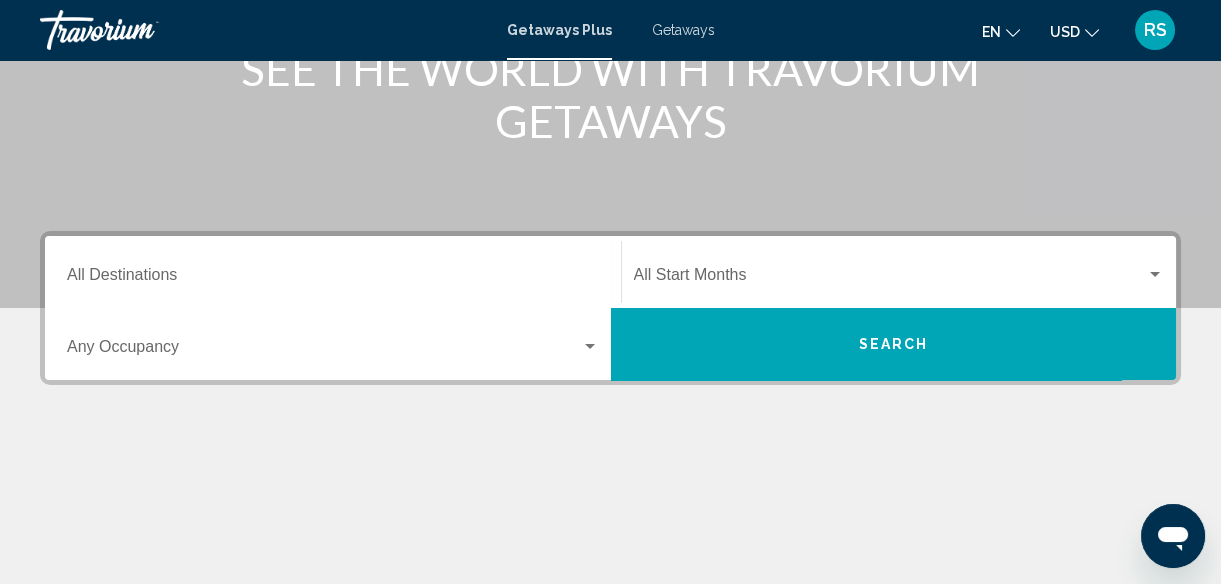 scroll, scrollTop: 363, scrollLeft: 0, axis: vertical 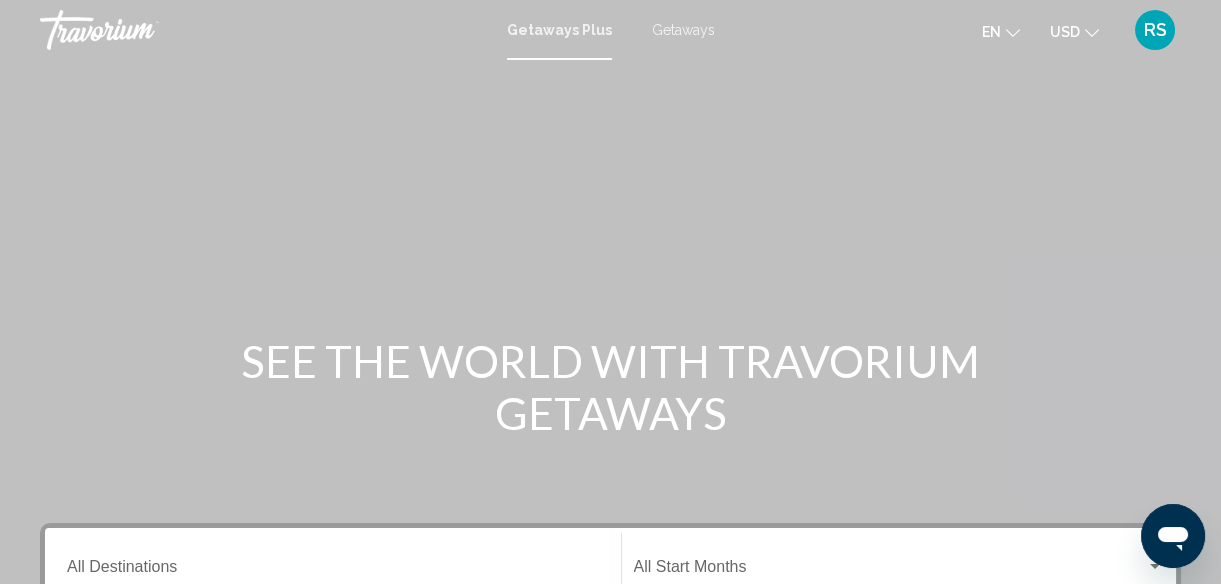 click on "Getaways Plus  Getaways en
English Español Français Italiano Português русский USD
USD ($) MXN (Mex$) CAD (Can$) GBP (£) EUR (€) AUD (A$) NZD (NZ$) CNY (CN¥) RS Login" at bounding box center (610, 30) 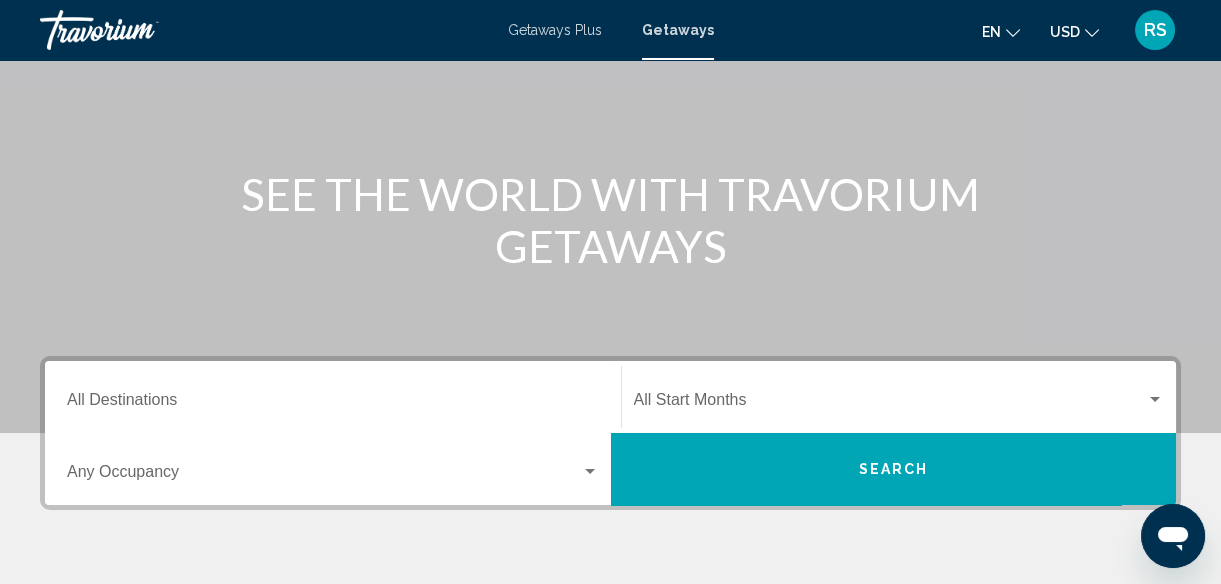 scroll, scrollTop: 272, scrollLeft: 0, axis: vertical 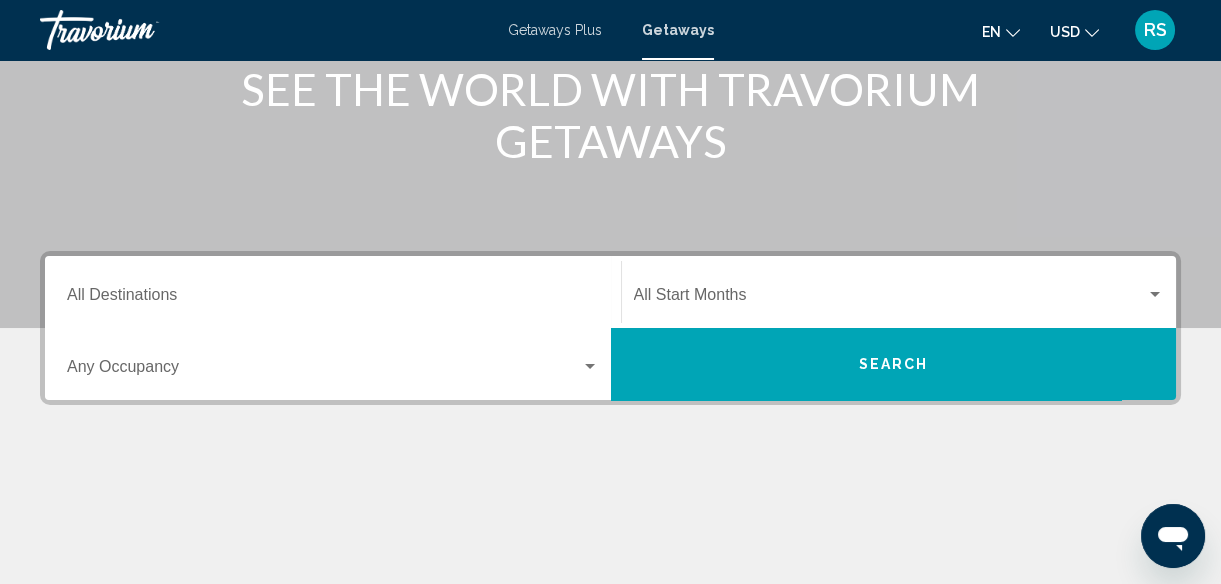 click on "Destination All Destinations" at bounding box center (333, 299) 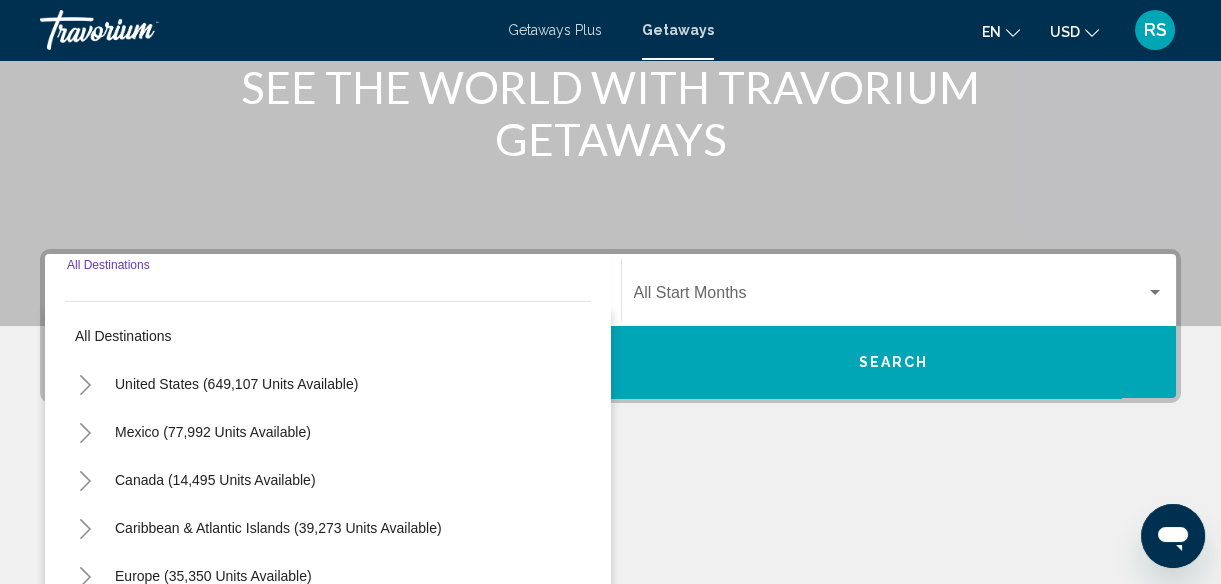 scroll, scrollTop: 457, scrollLeft: 0, axis: vertical 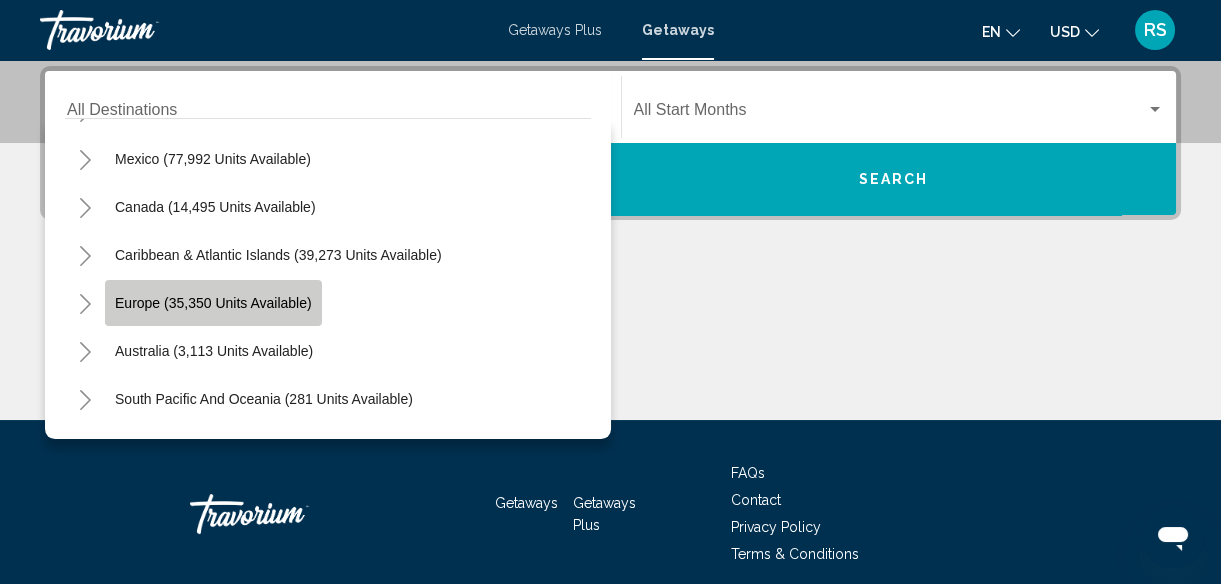 click on "Europe (35,350 units available)" 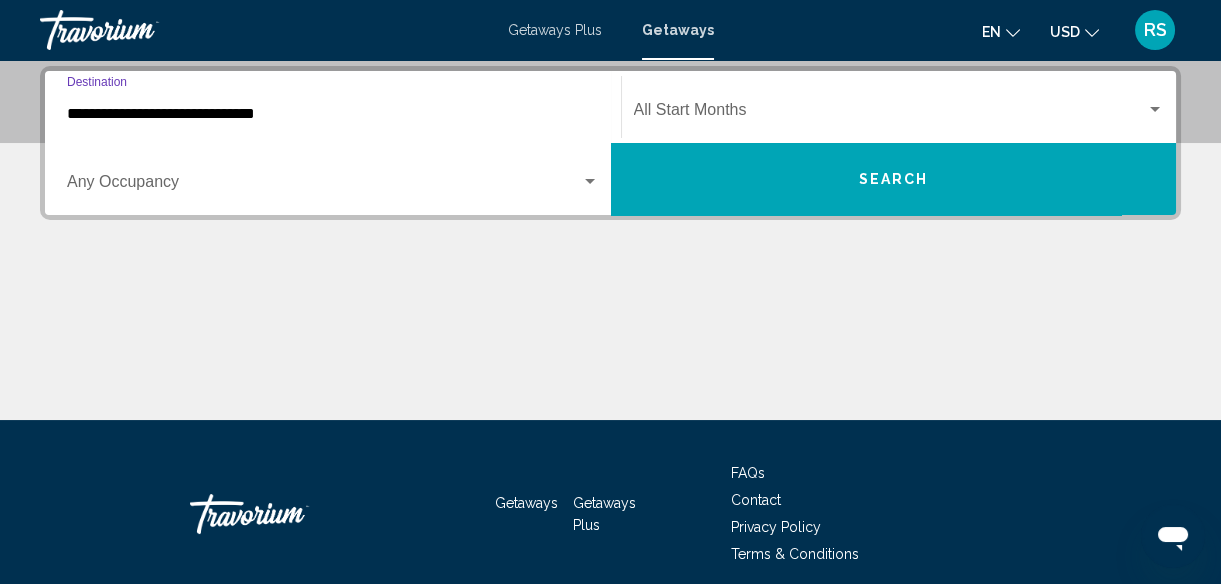 click on "**********" at bounding box center [333, 114] 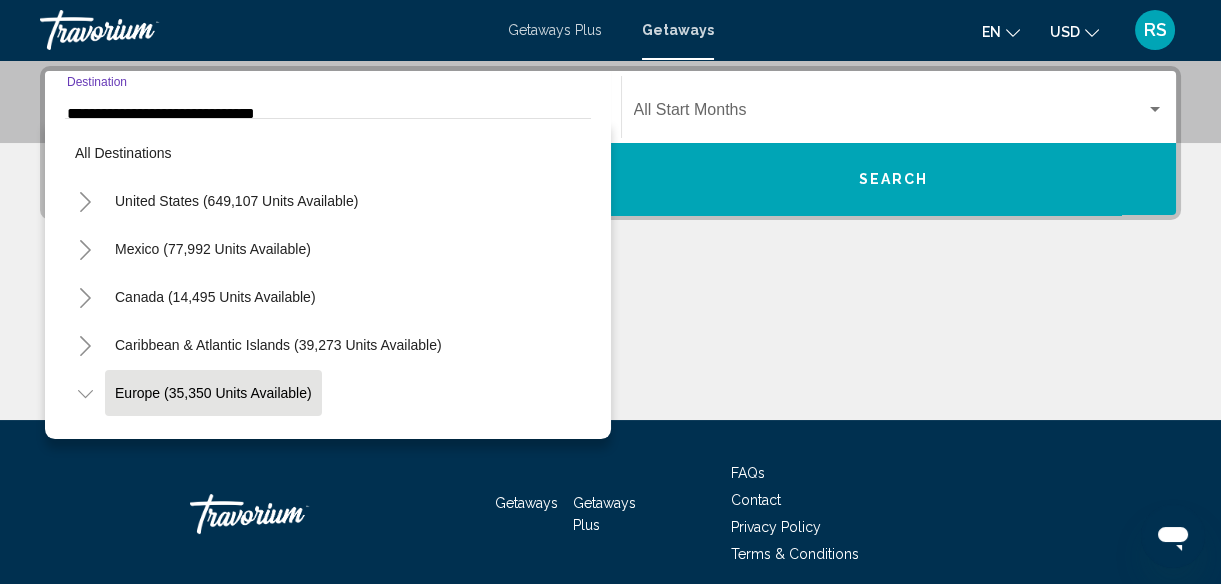 scroll, scrollTop: 438, scrollLeft: 0, axis: vertical 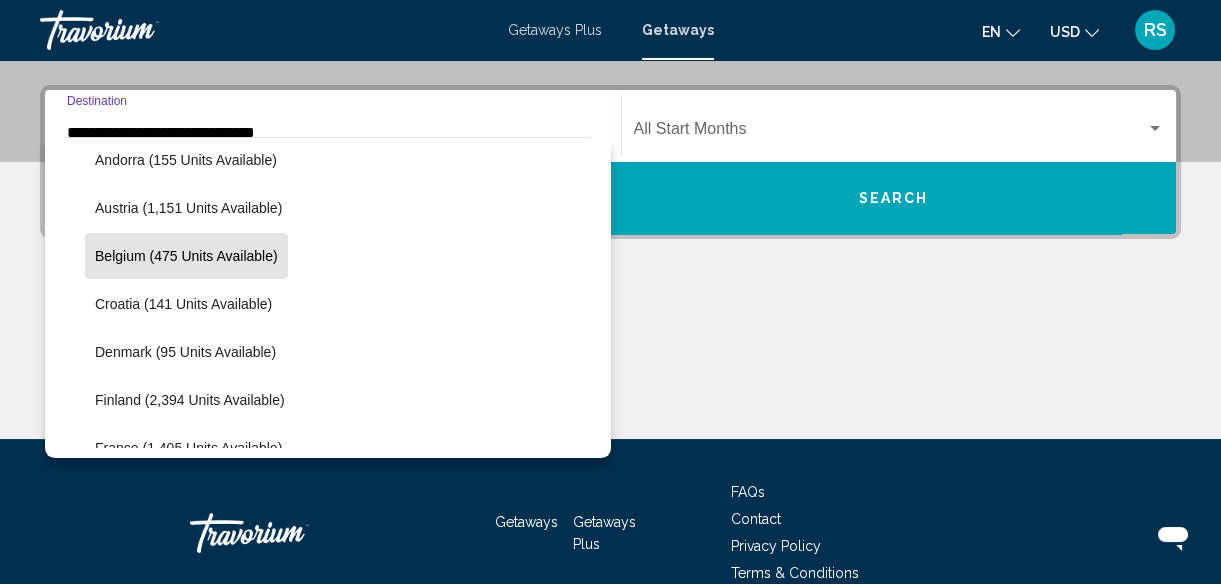 click on "Belgium (475 units available)" 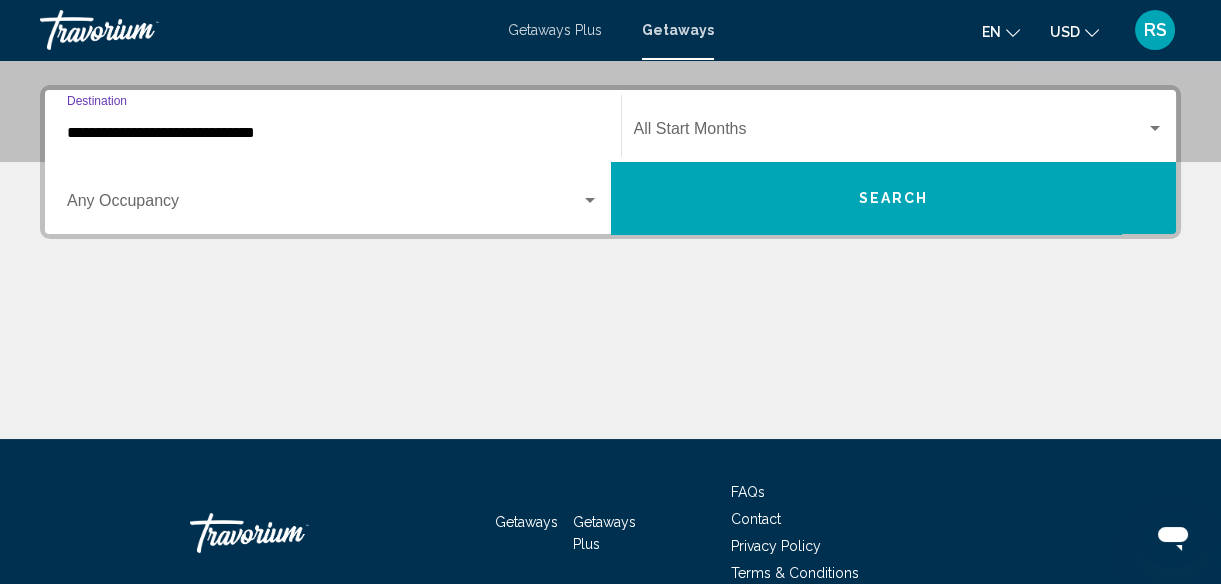 type on "**********" 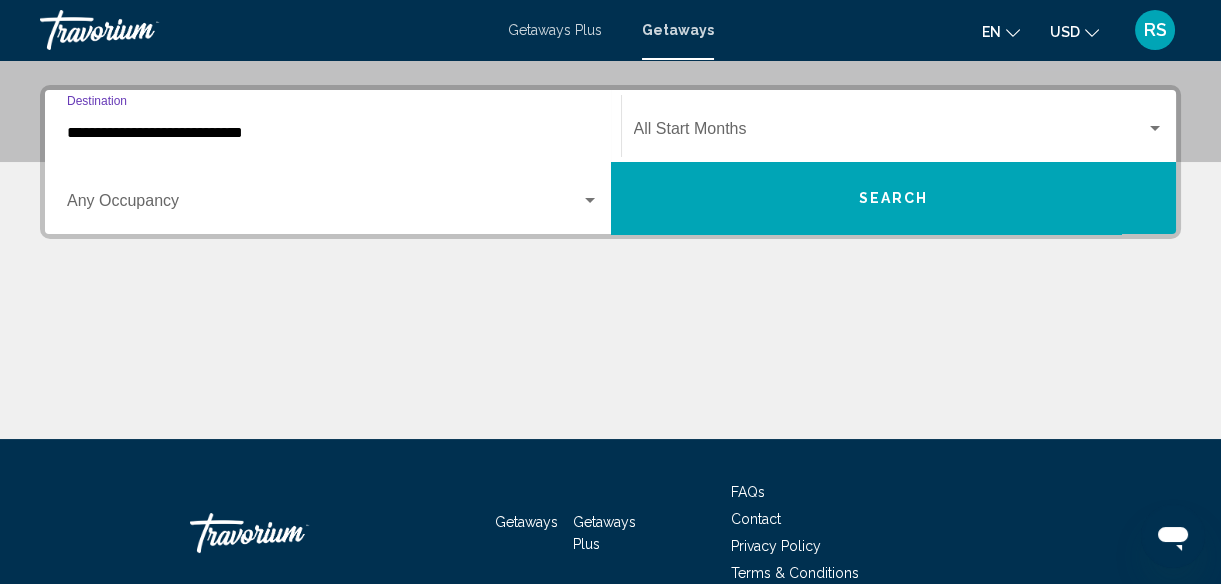 scroll, scrollTop: 457, scrollLeft: 0, axis: vertical 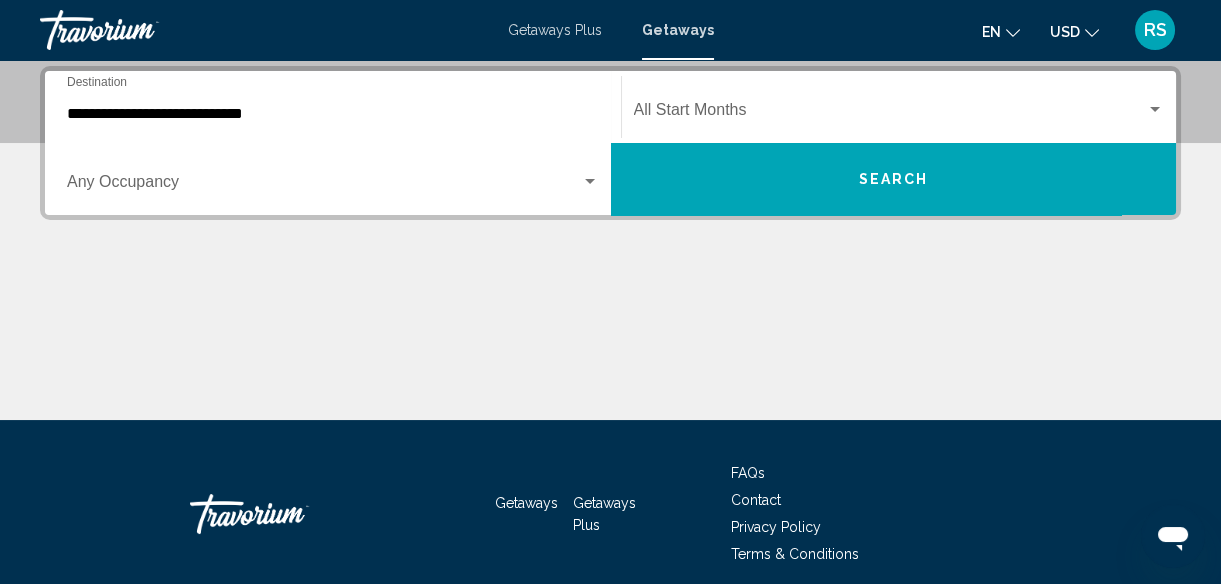 click on "**********" at bounding box center (333, 107) 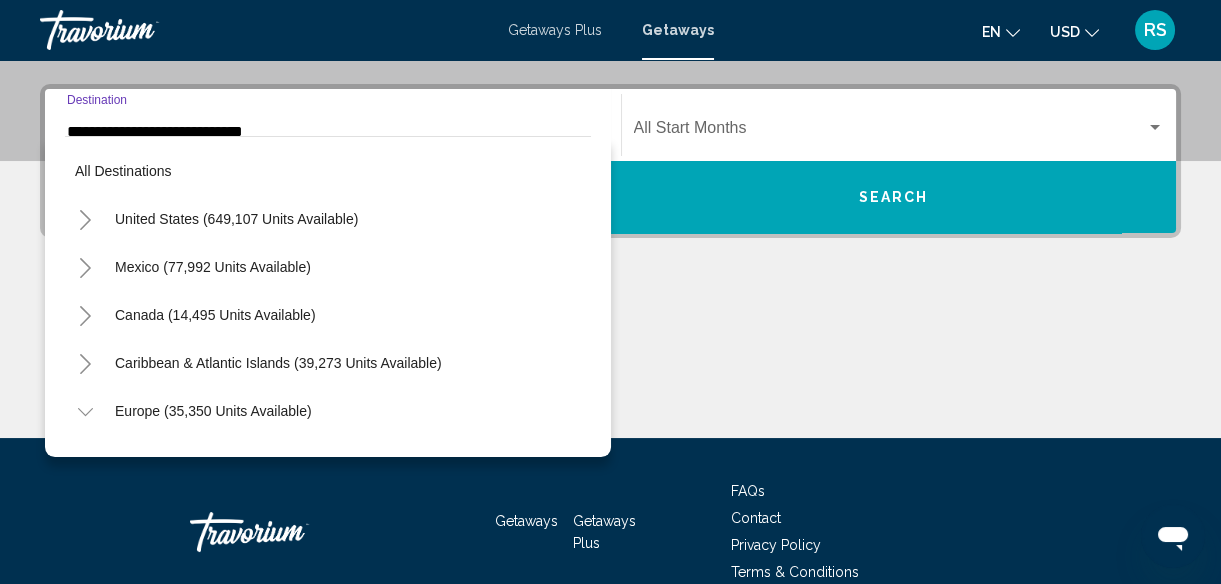 scroll, scrollTop: 262, scrollLeft: 0, axis: vertical 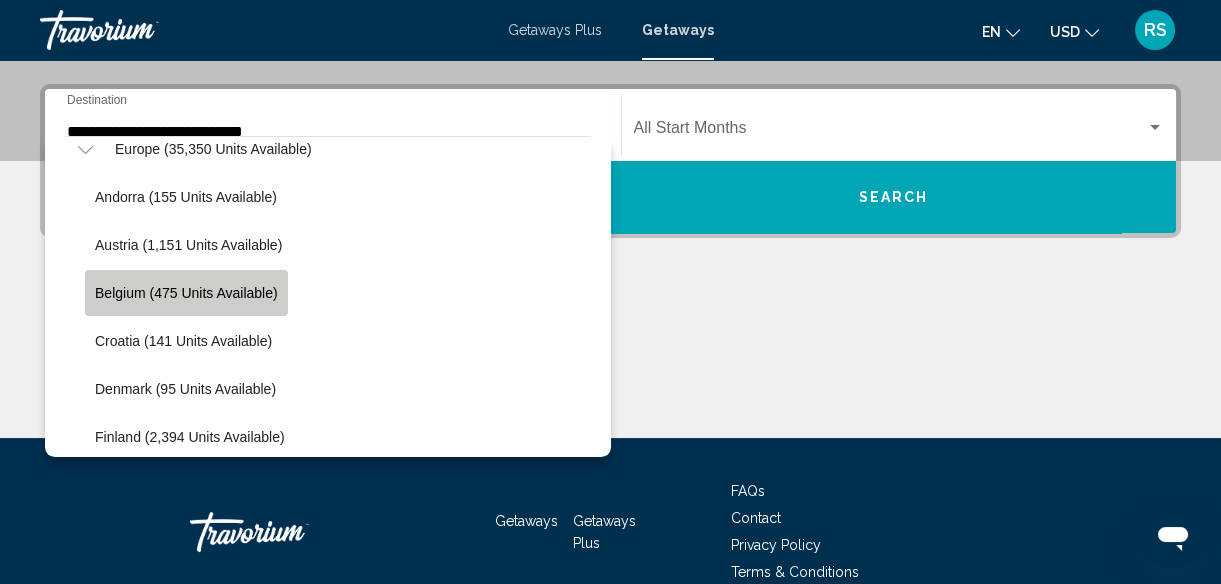 click on "Belgium (475 units available)" 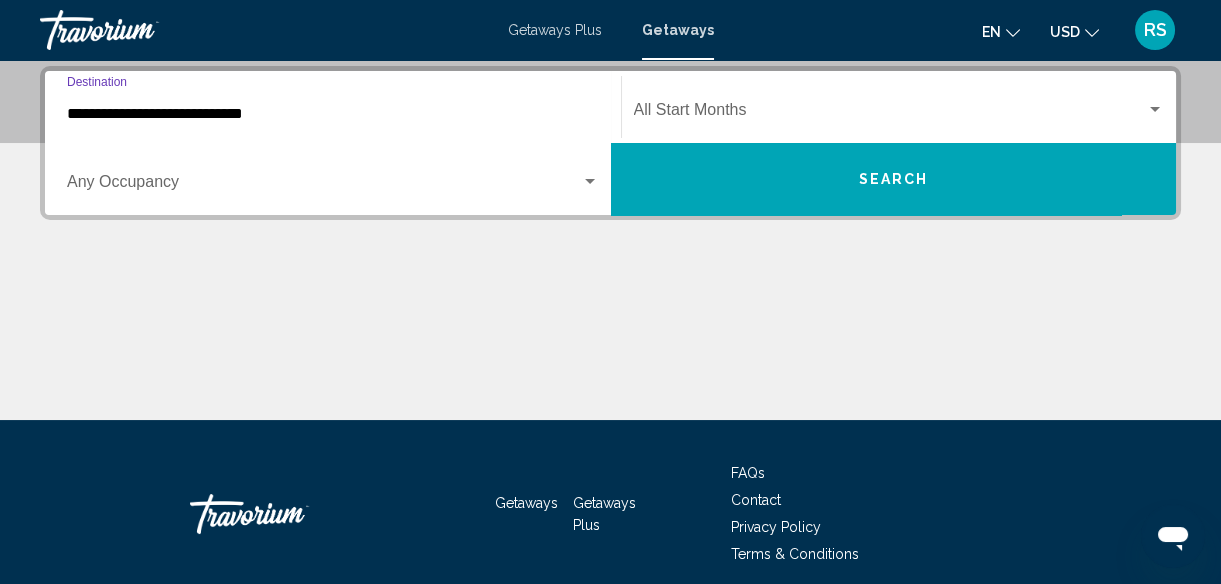 click on "Search" at bounding box center [894, 179] 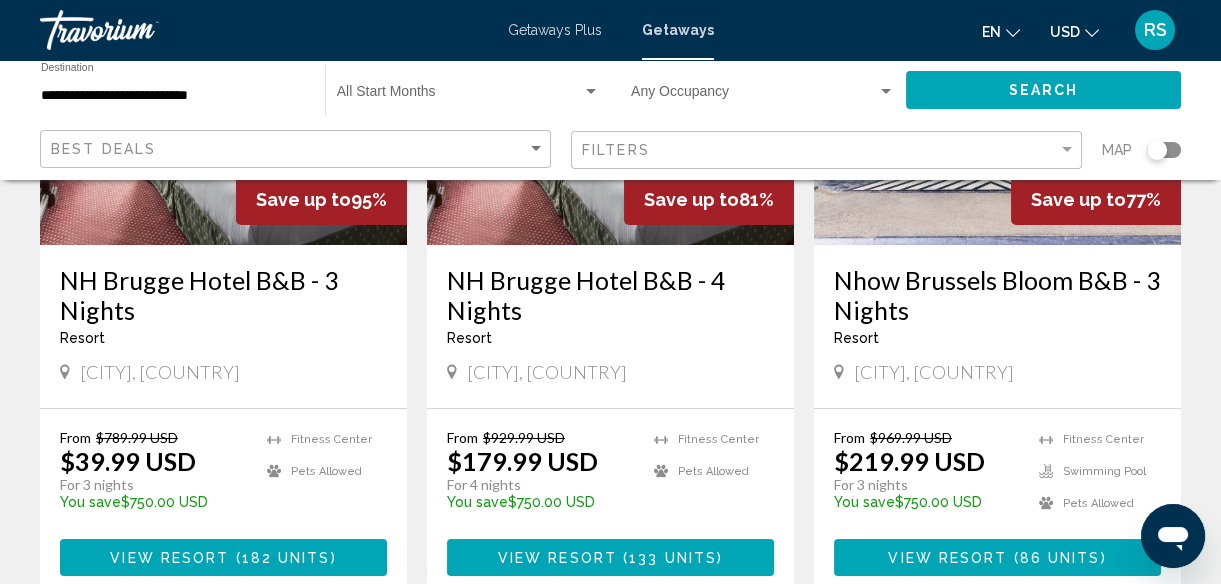 scroll, scrollTop: 0, scrollLeft: 0, axis: both 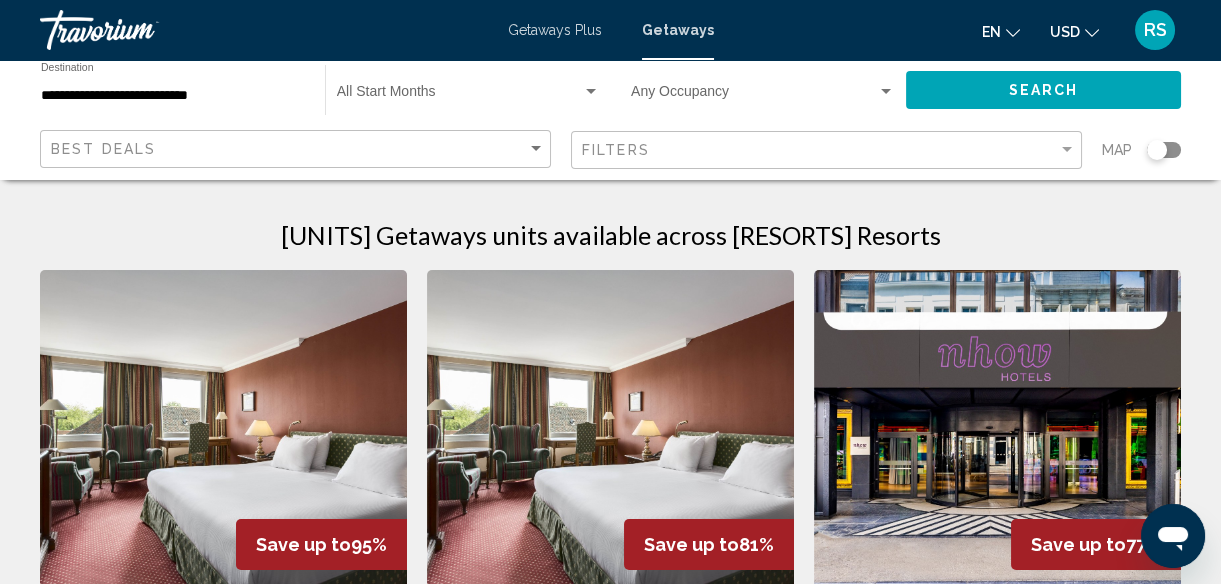 click on "**********" at bounding box center [173, 96] 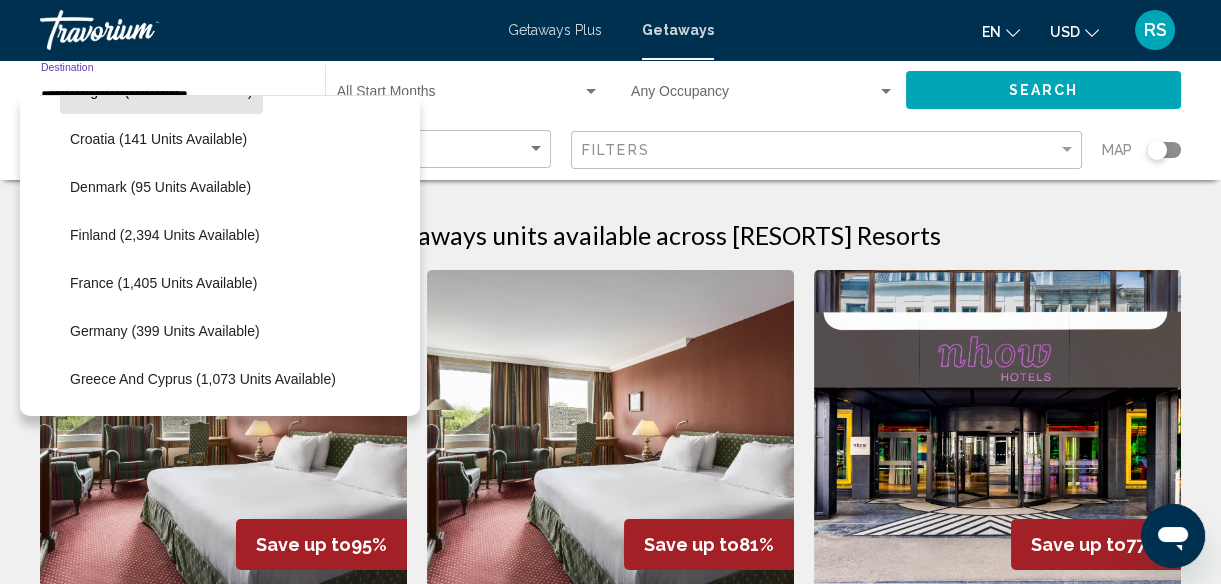 scroll, scrollTop: 451, scrollLeft: 0, axis: vertical 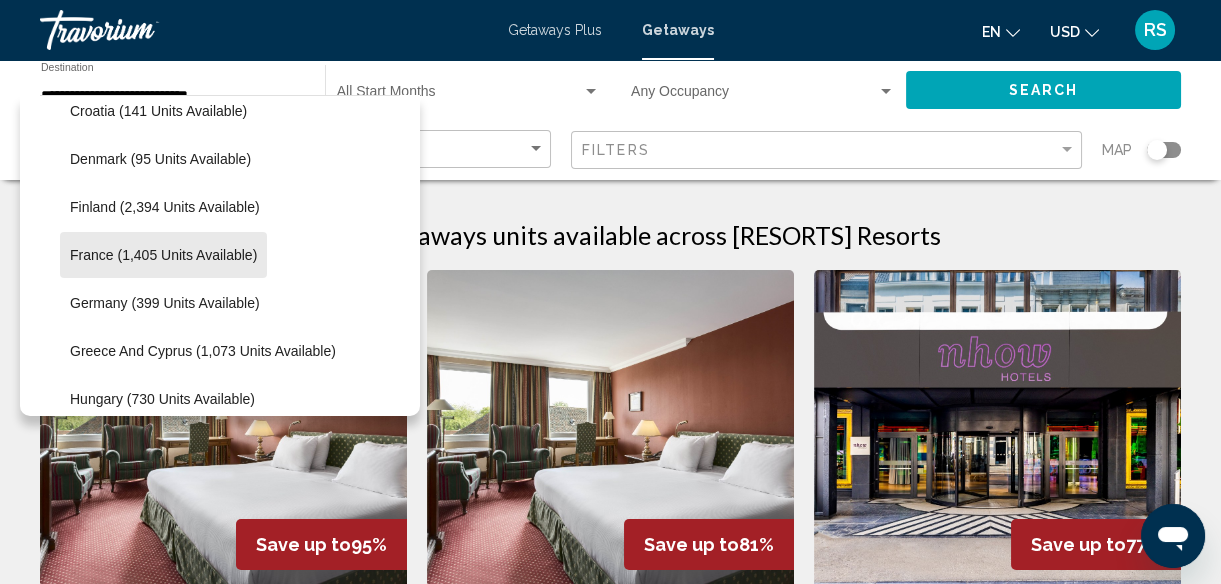 click on "France (1,405 units available)" 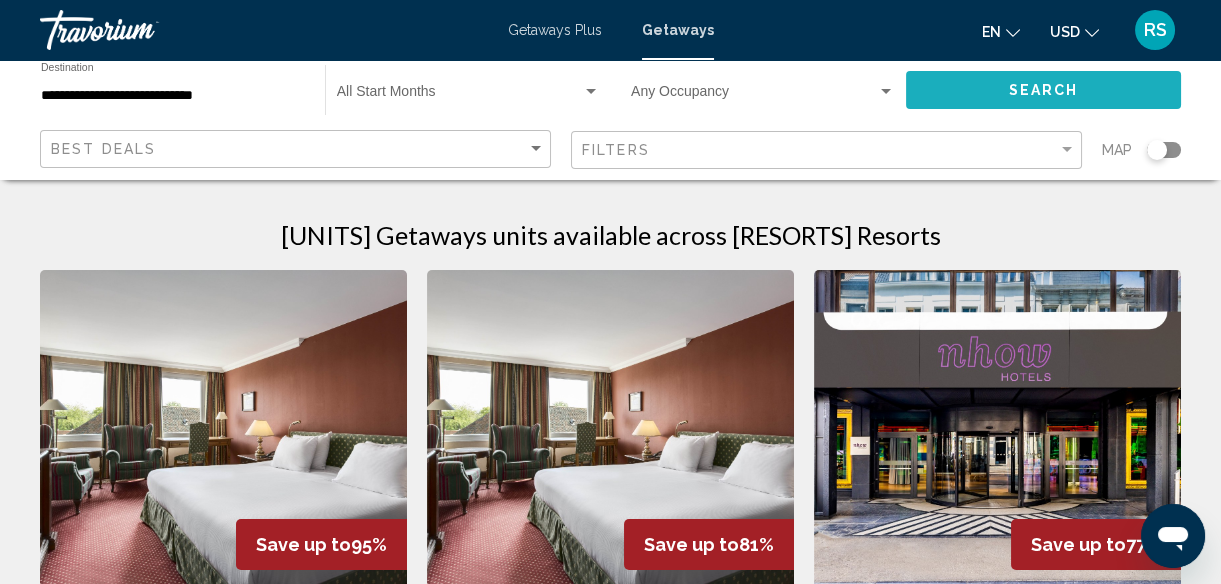 click on "Search" 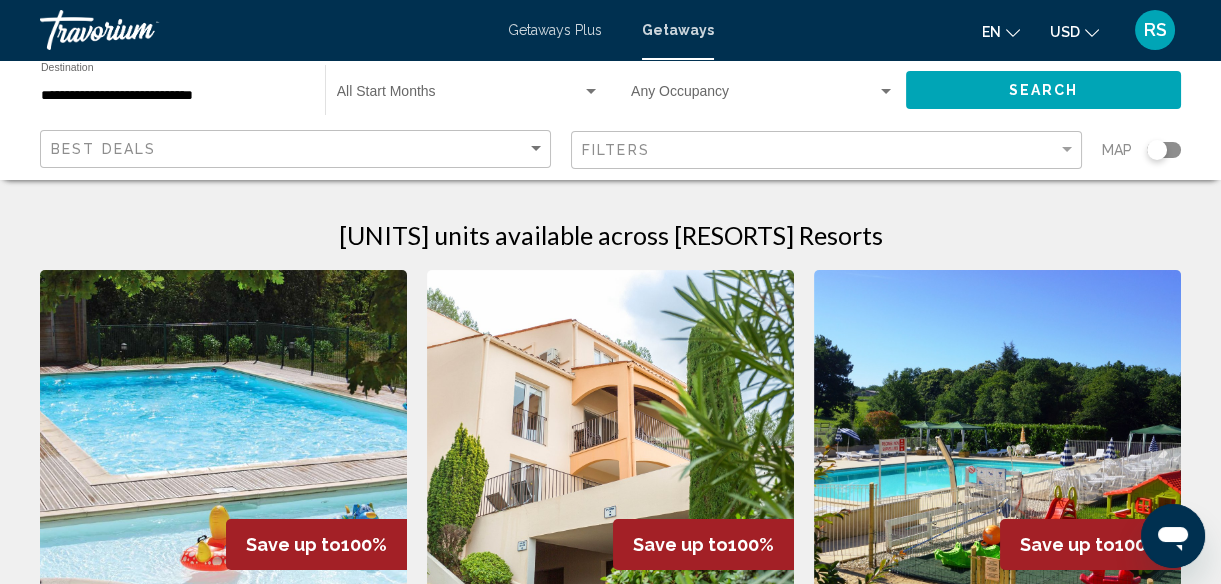 click on "Getaways Plus" at bounding box center (555, 30) 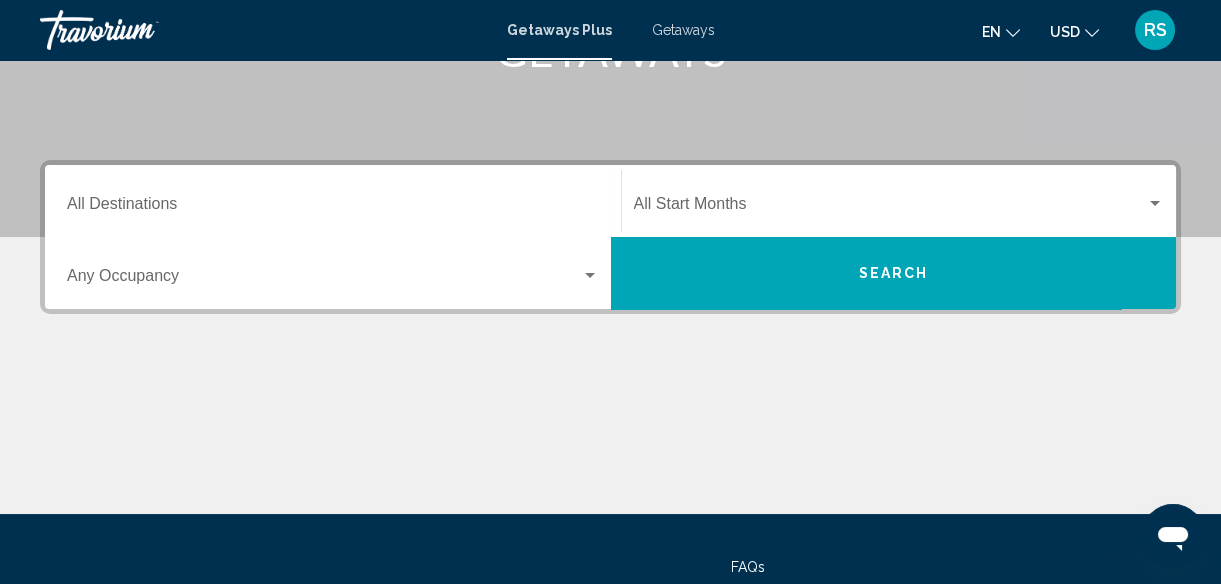 click on "Destination All Destinations" at bounding box center (333, 201) 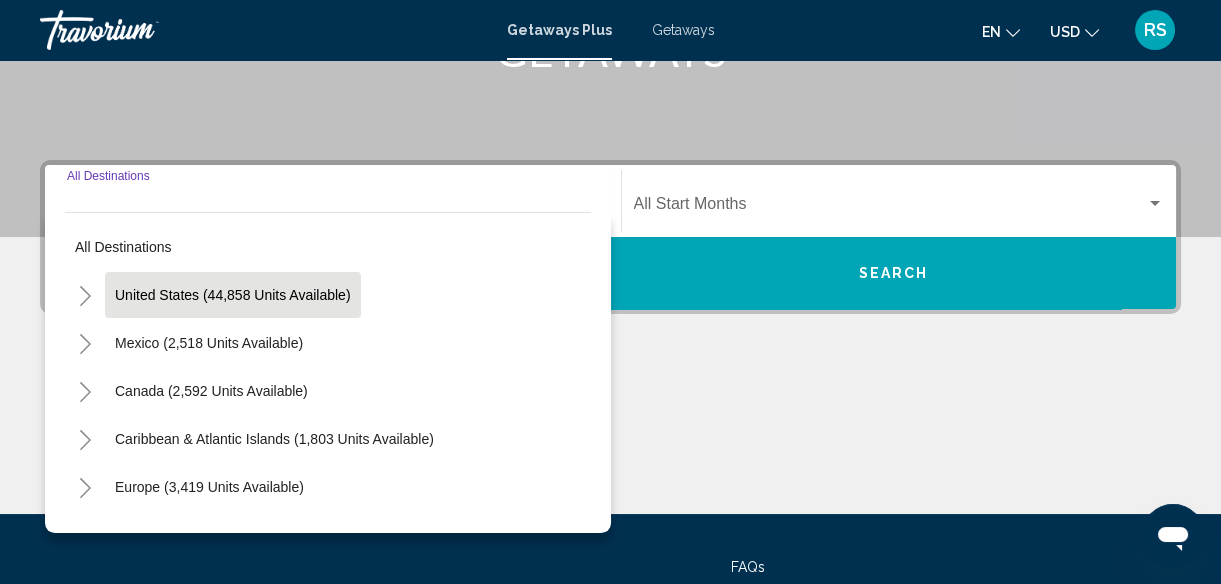 scroll, scrollTop: 457, scrollLeft: 0, axis: vertical 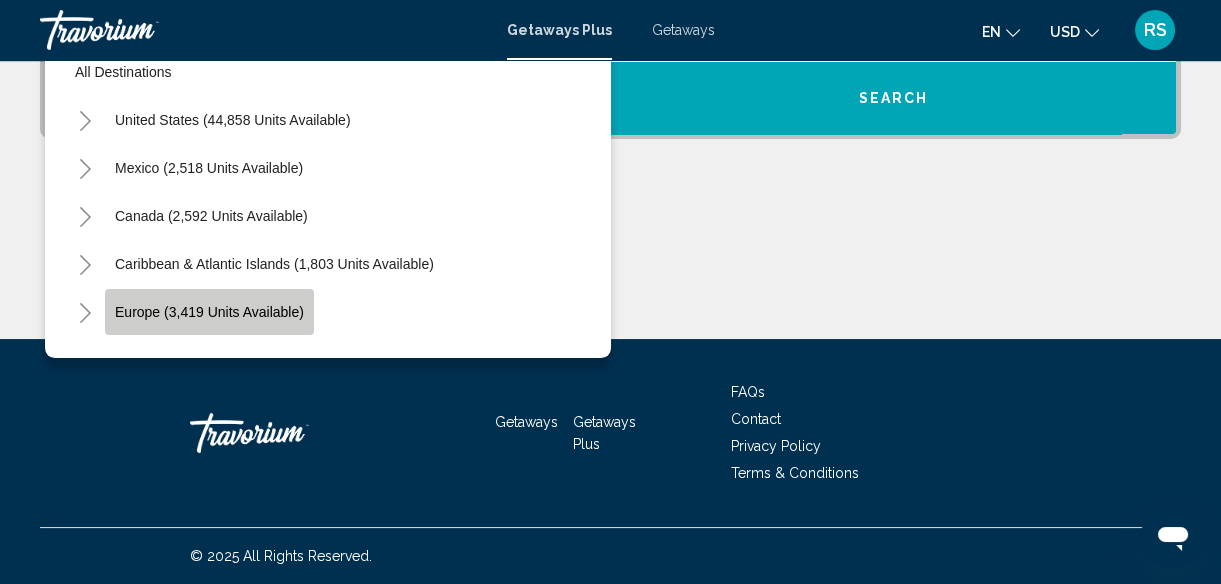 click on "Europe (3,419 units available)" 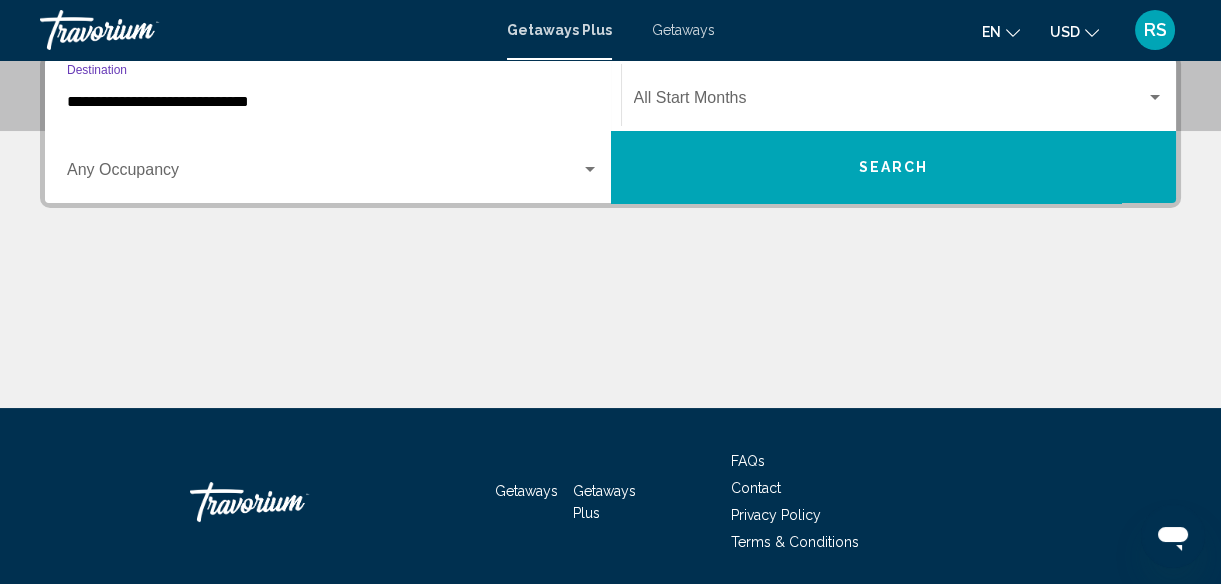 scroll, scrollTop: 457, scrollLeft: 0, axis: vertical 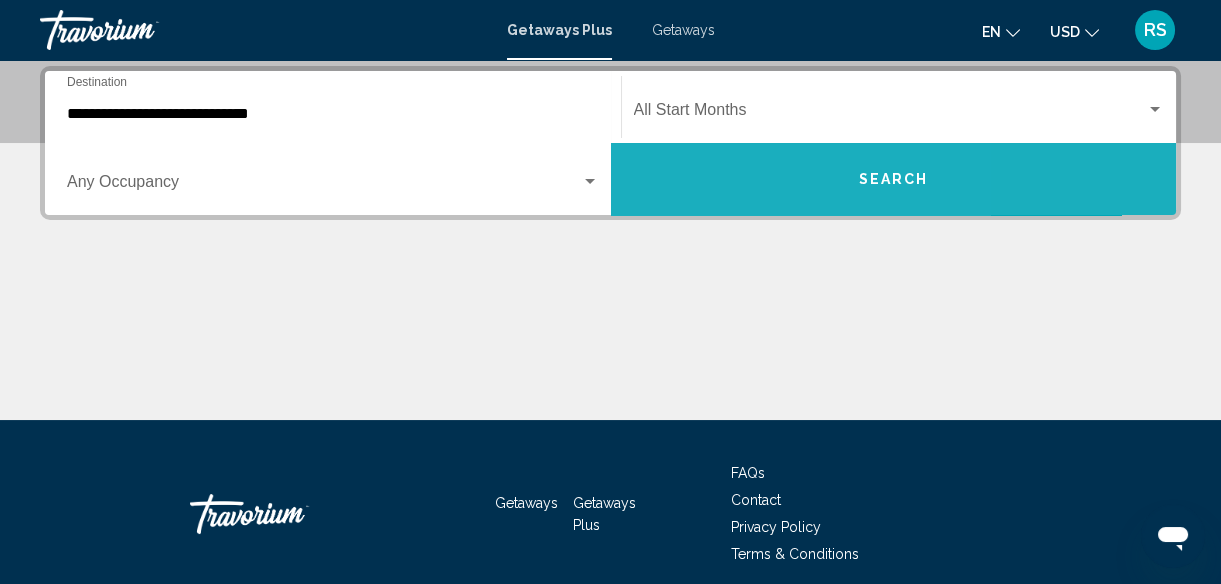 click on "Search" at bounding box center (894, 179) 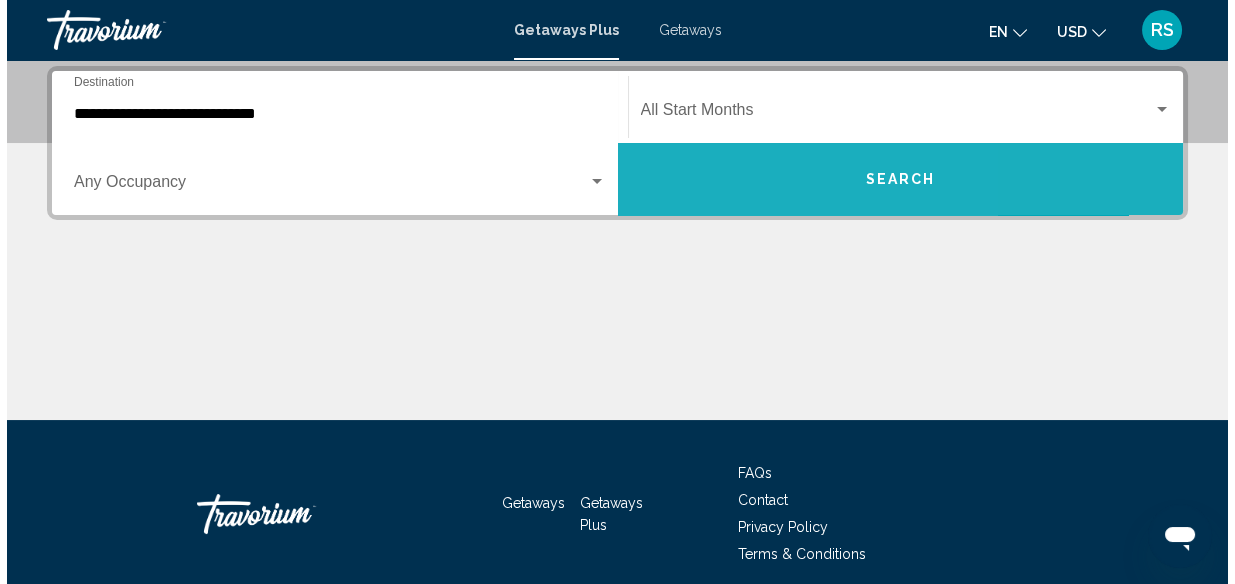 scroll, scrollTop: 0, scrollLeft: 0, axis: both 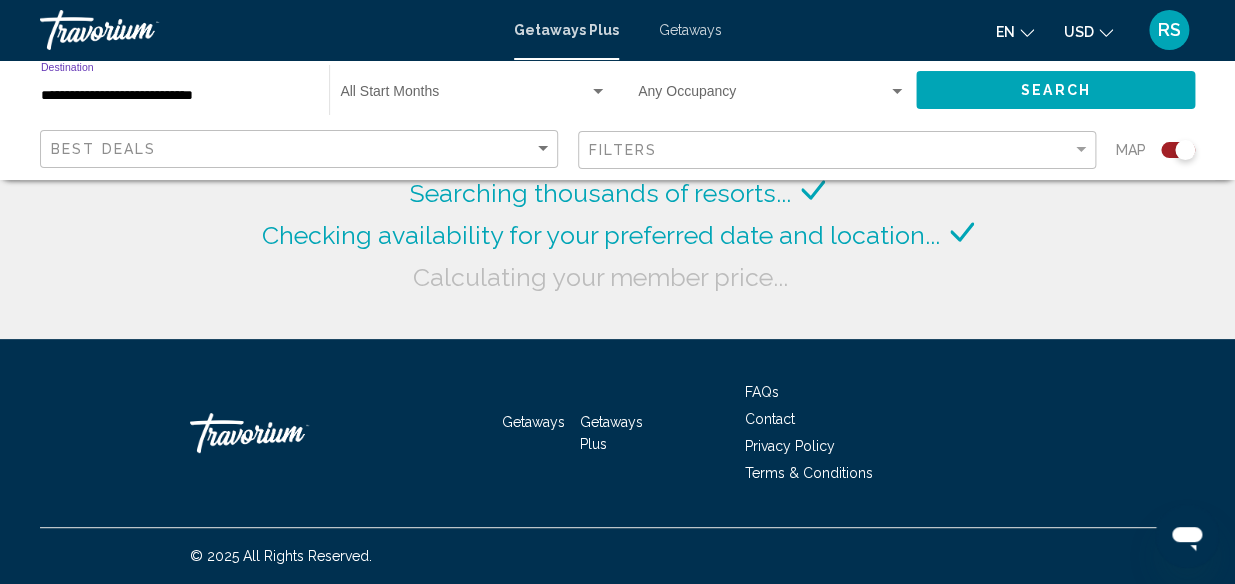 click on "**********" at bounding box center [175, 96] 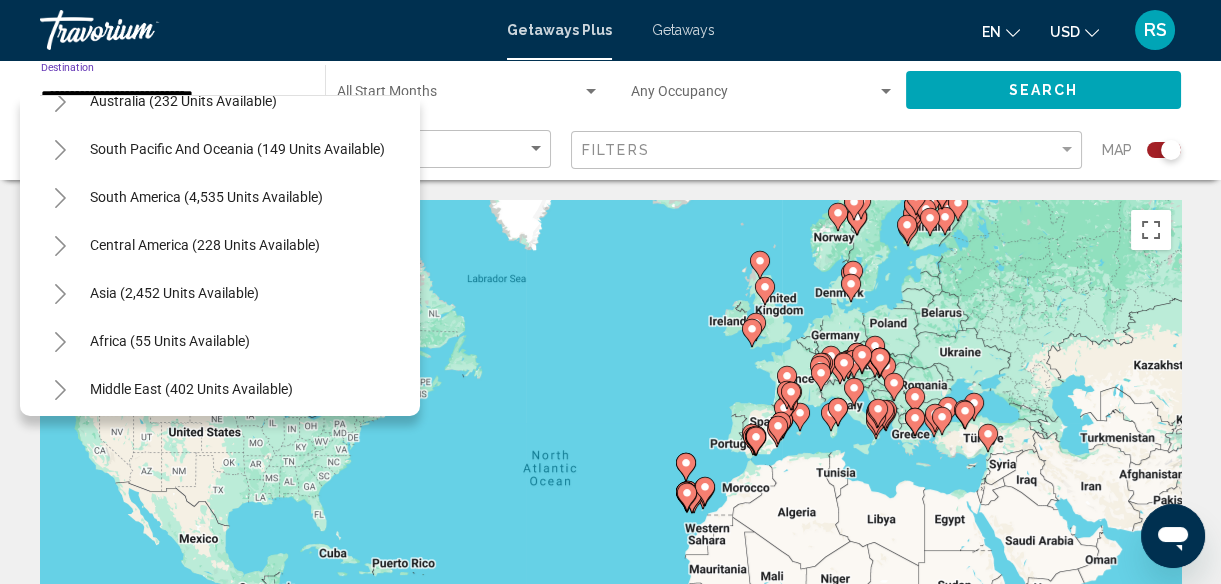 scroll, scrollTop: 1200, scrollLeft: 0, axis: vertical 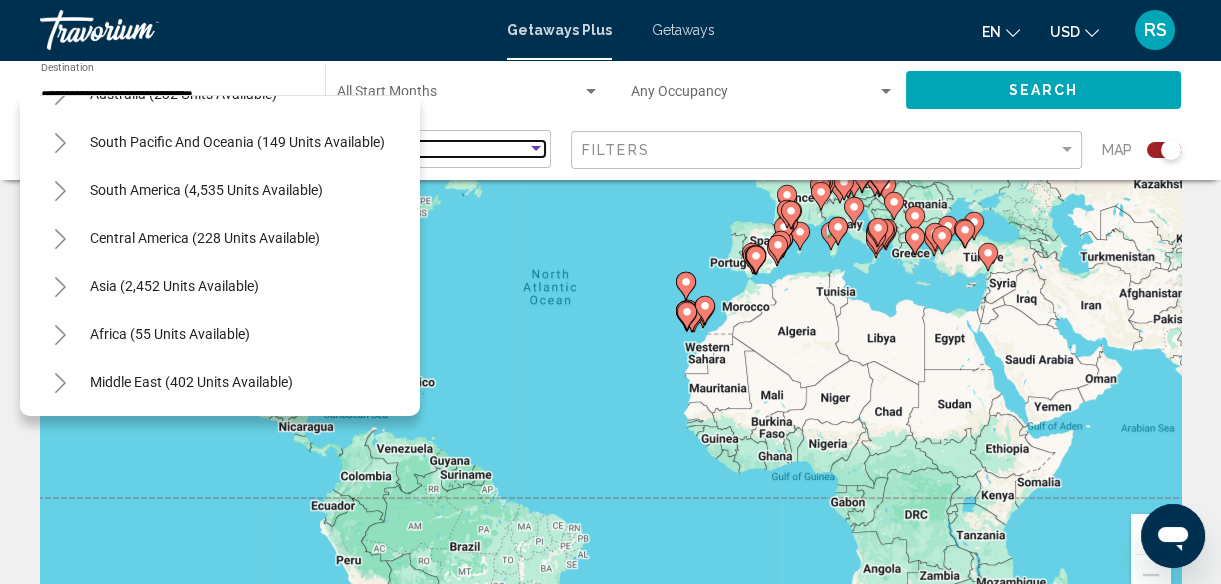 click on "Best Deals" at bounding box center (289, 149) 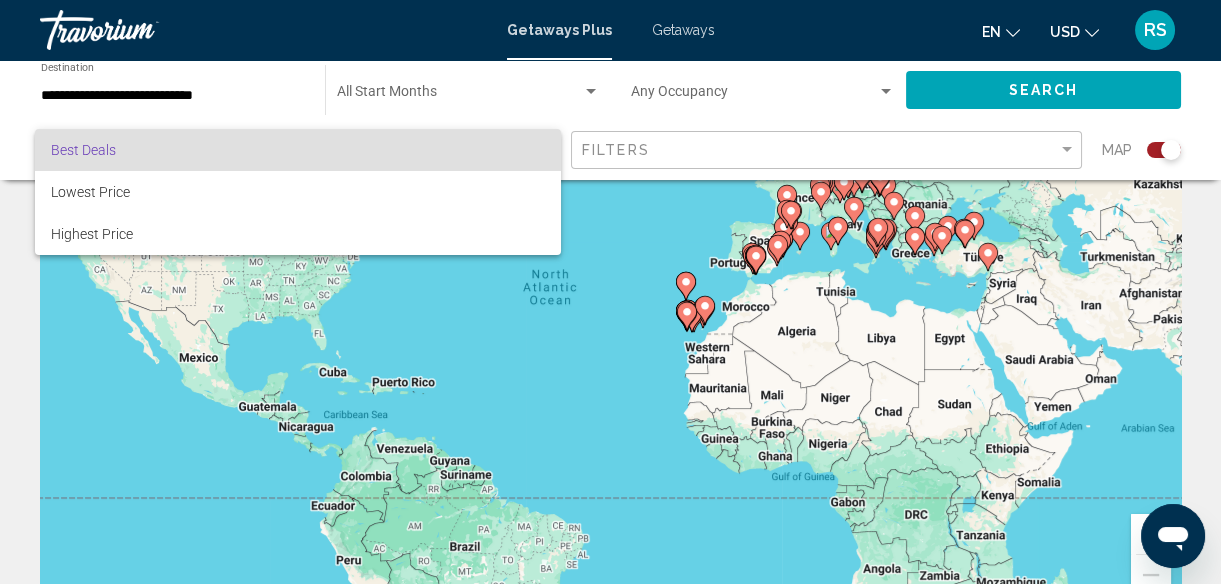 click at bounding box center (610, 292) 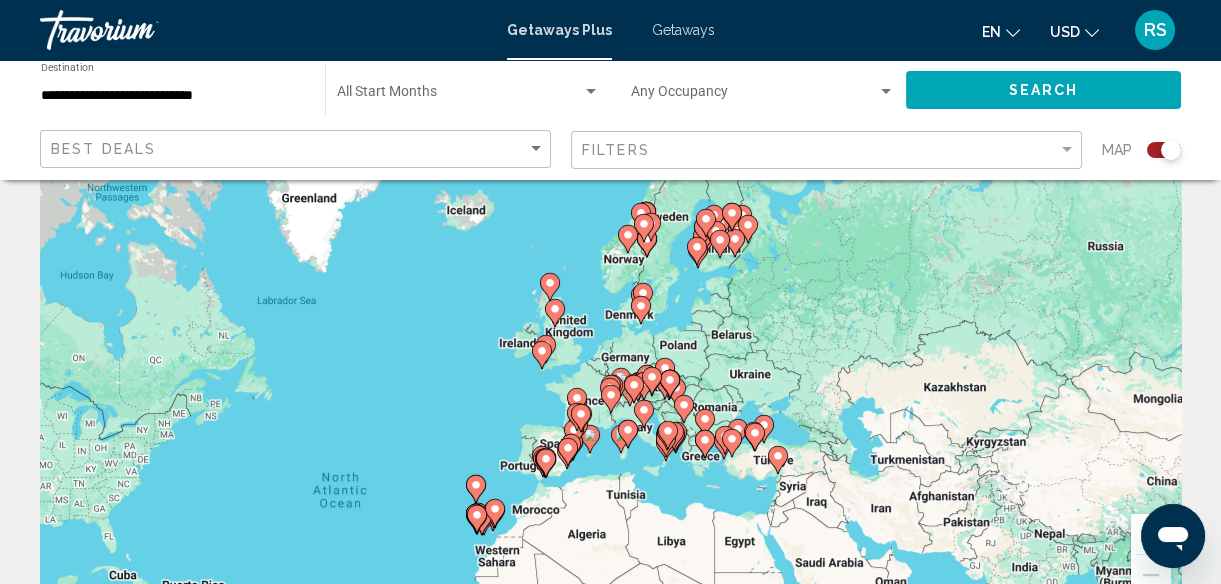 drag, startPoint x: 925, startPoint y: 279, endPoint x: 712, endPoint y: 485, distance: 296.3191 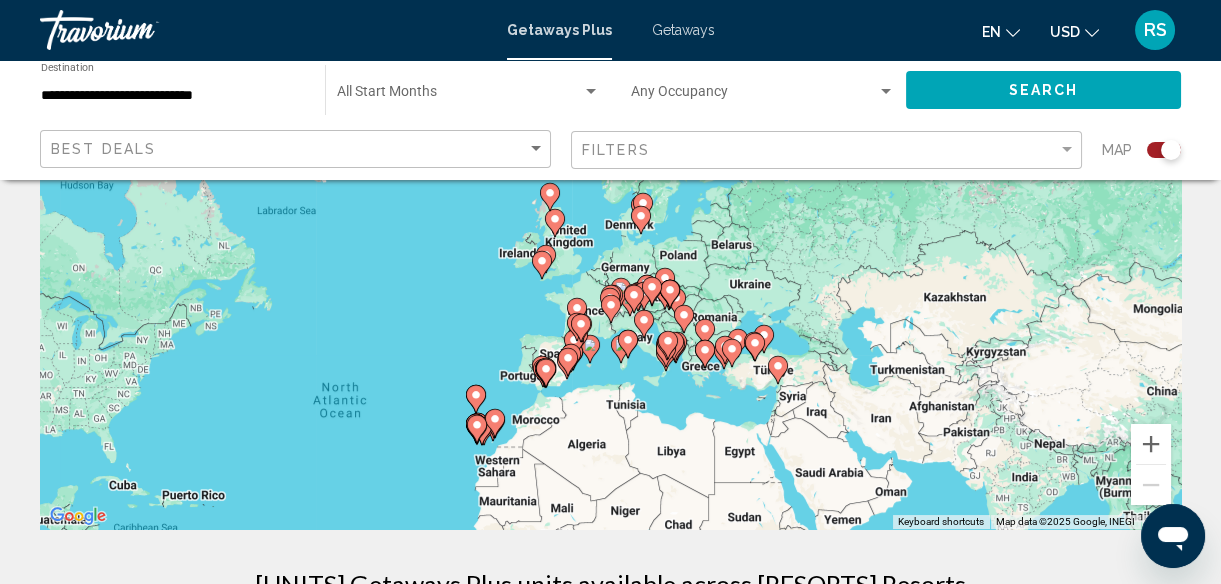 scroll, scrollTop: 272, scrollLeft: 0, axis: vertical 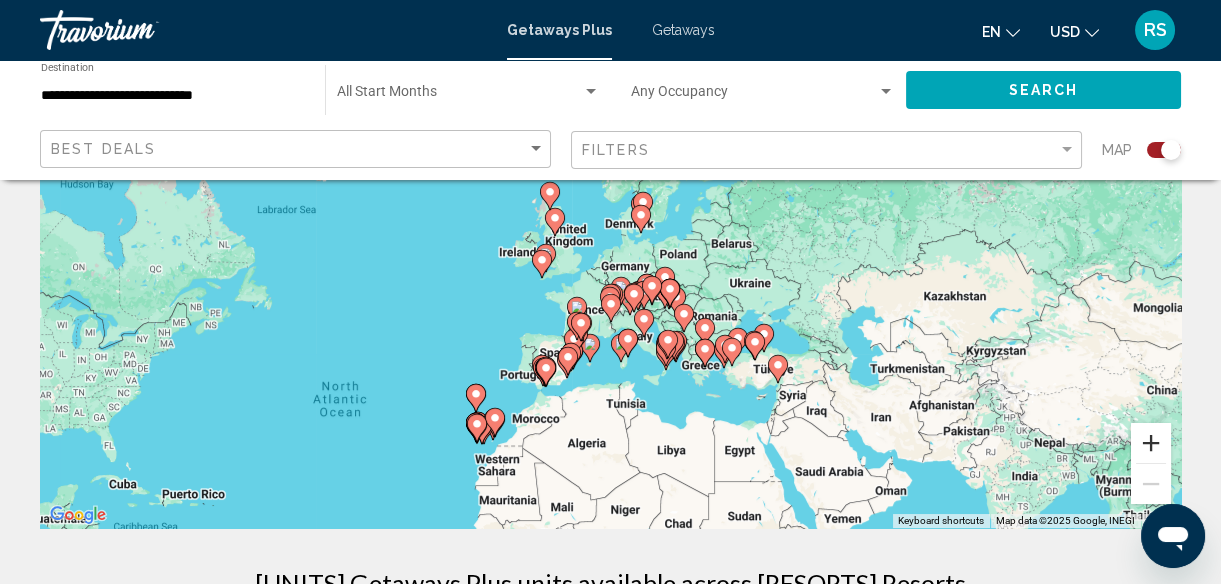 click at bounding box center (1151, 443) 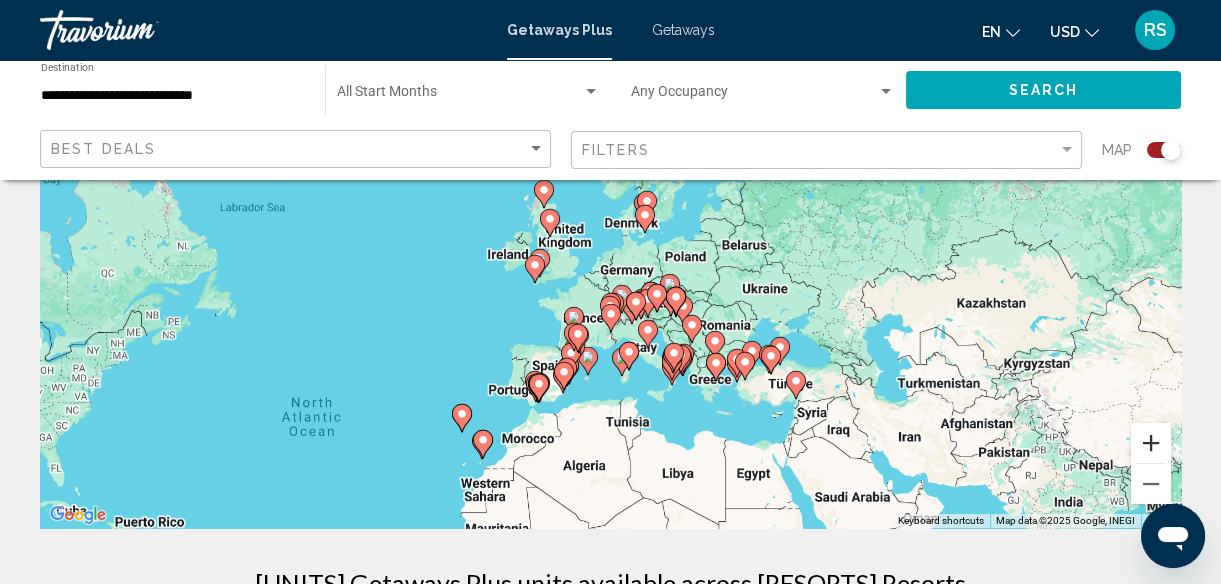 click at bounding box center (1151, 443) 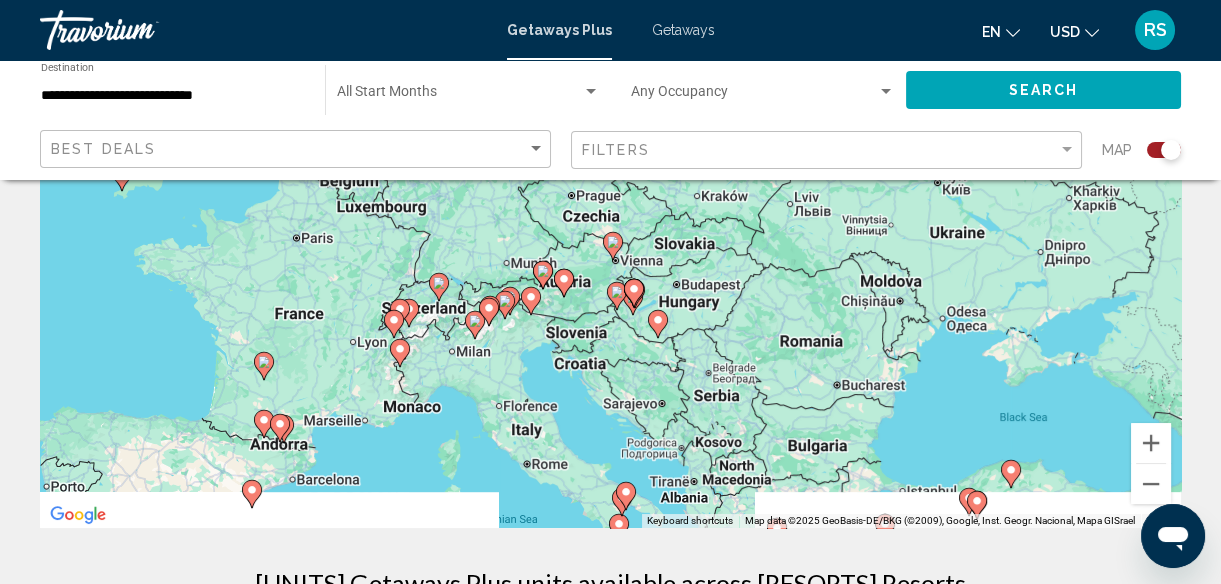 drag, startPoint x: 894, startPoint y: 465, endPoint x: 680, endPoint y: 225, distance: 321.5525 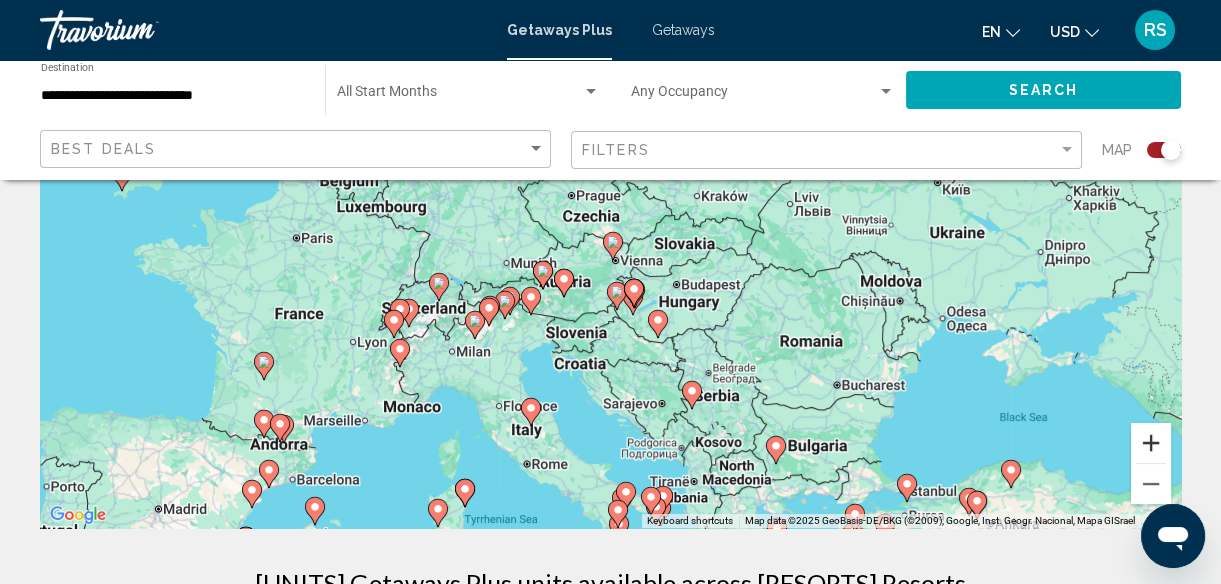 click at bounding box center (1151, 443) 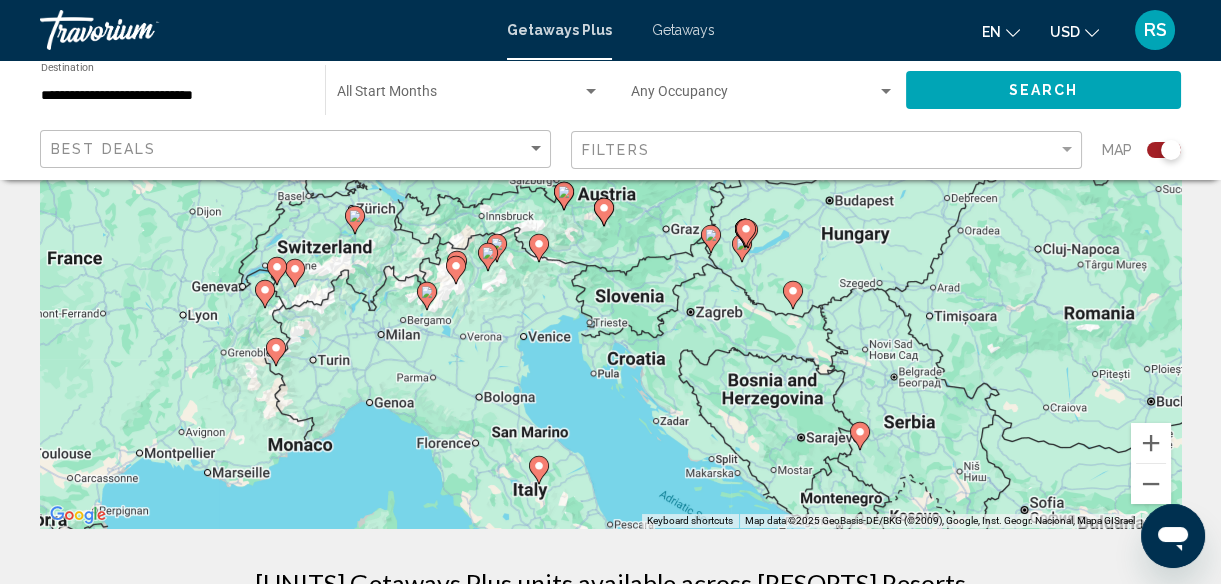 drag, startPoint x: 590, startPoint y: 436, endPoint x: 679, endPoint y: 293, distance: 168.43396 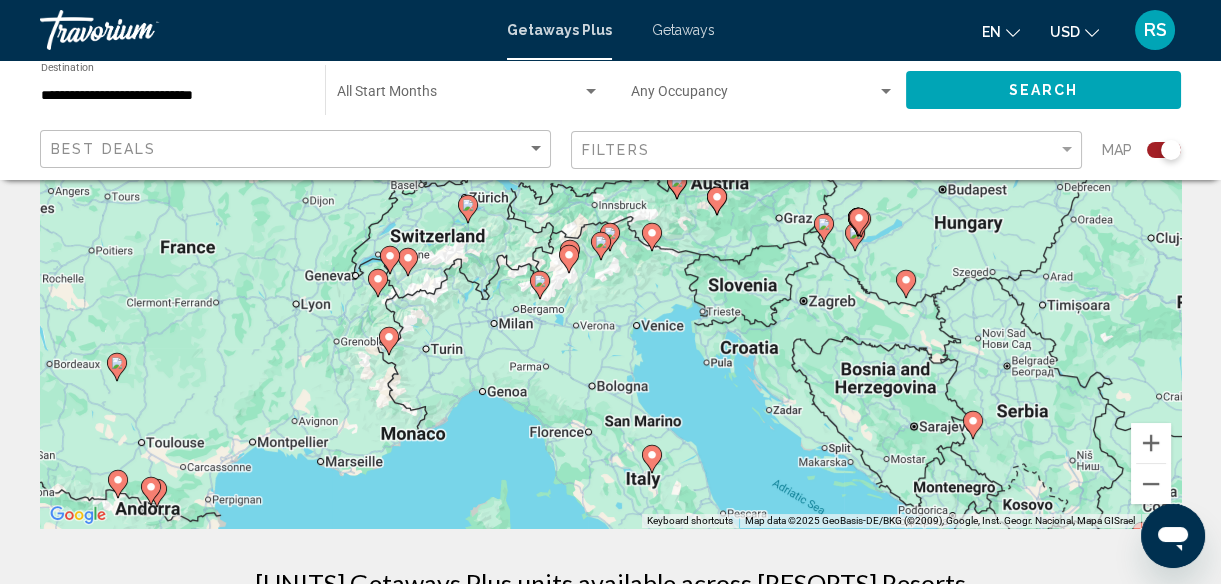 drag, startPoint x: 784, startPoint y: 459, endPoint x: 897, endPoint y: 444, distance: 113.99123 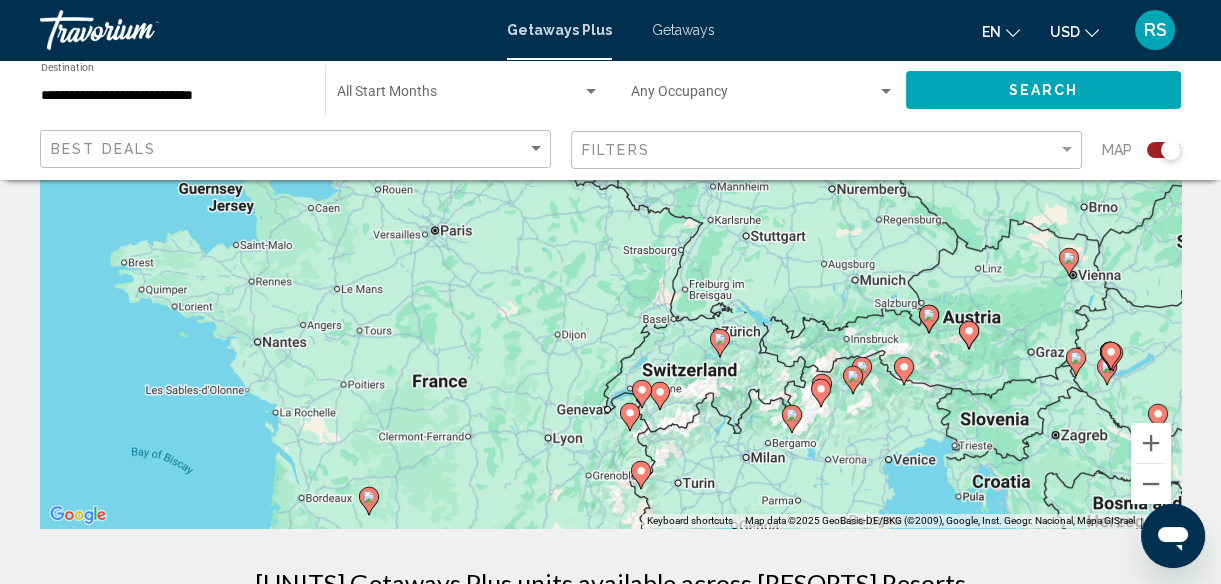 drag, startPoint x: 476, startPoint y: 313, endPoint x: 727, endPoint y: 451, distance: 286.435 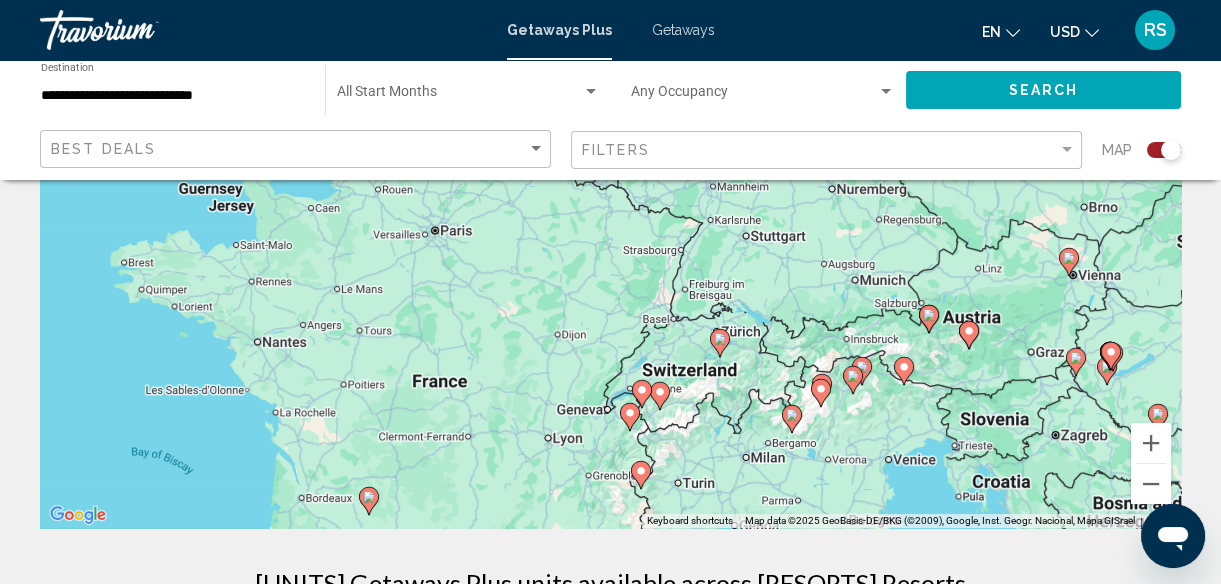 click on "To activate drag with keyboard, press Alt + Enter. Once in keyboard drag state, use the arrow keys to move the marker. To complete the drag, press the Enter key. To cancel, press Escape." at bounding box center [610, 228] 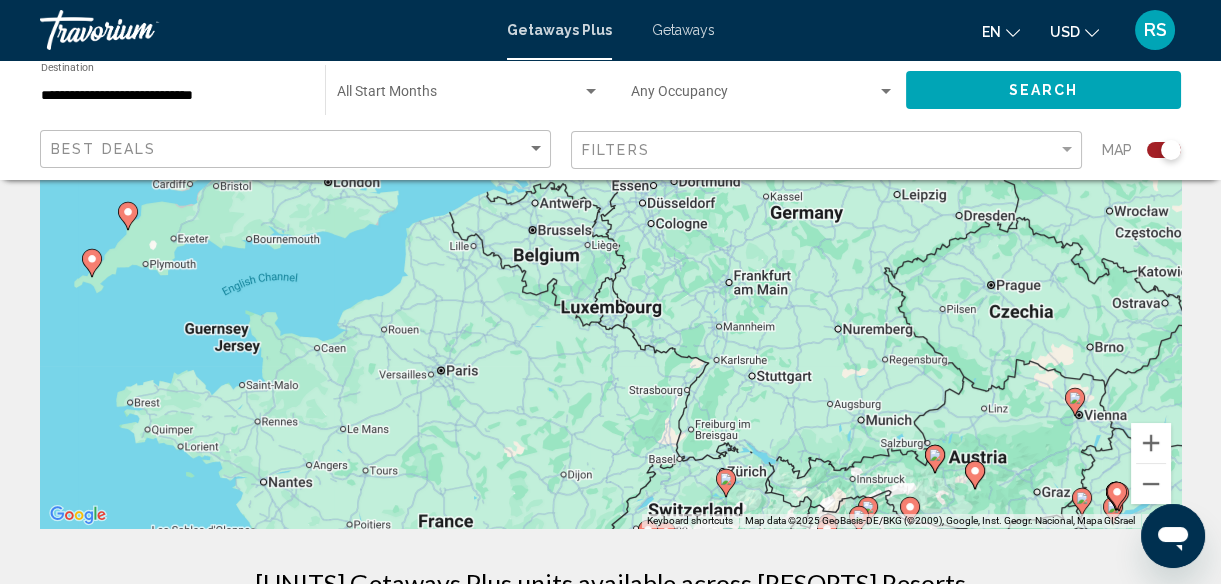 drag, startPoint x: 770, startPoint y: 311, endPoint x: 776, endPoint y: 449, distance: 138.13037 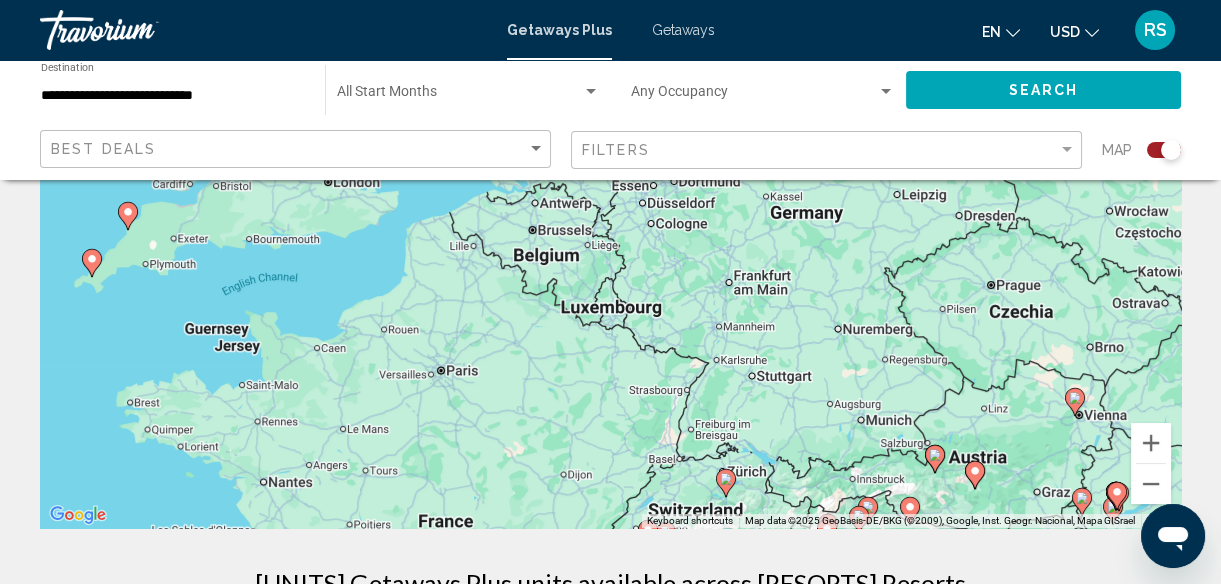click on "To activate drag with keyboard, press Alt + Enter. Once in keyboard drag state, use the arrow keys to move the marker. To complete the drag, press the Enter key. To cancel, press Escape." at bounding box center [610, 228] 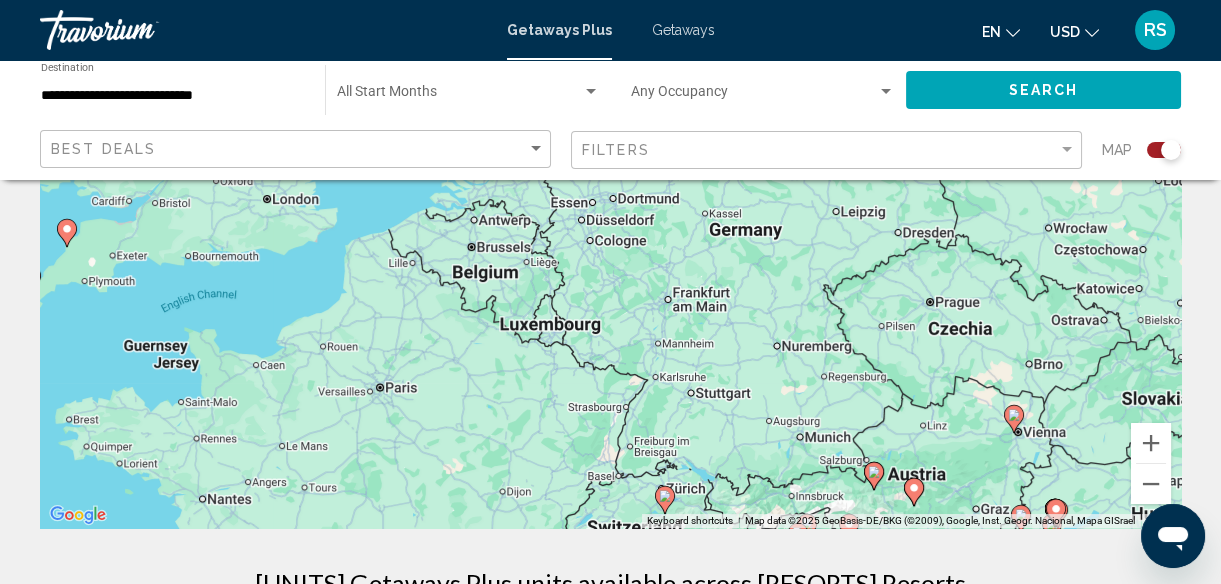 drag, startPoint x: 720, startPoint y: 281, endPoint x: 651, endPoint y: 289, distance: 69.46222 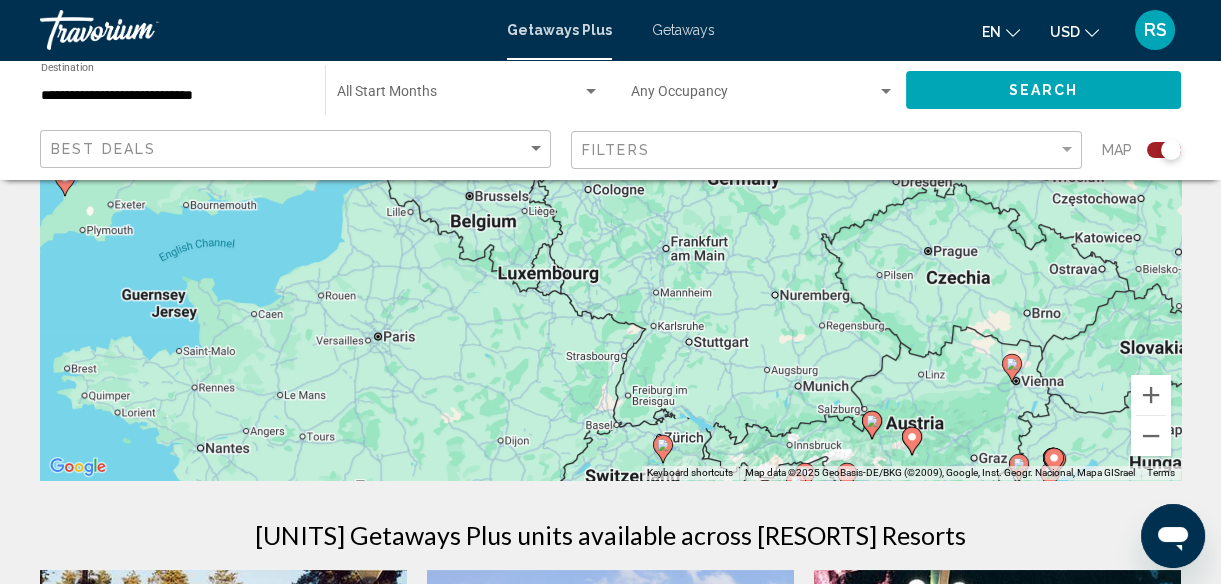 scroll, scrollTop: 272, scrollLeft: 0, axis: vertical 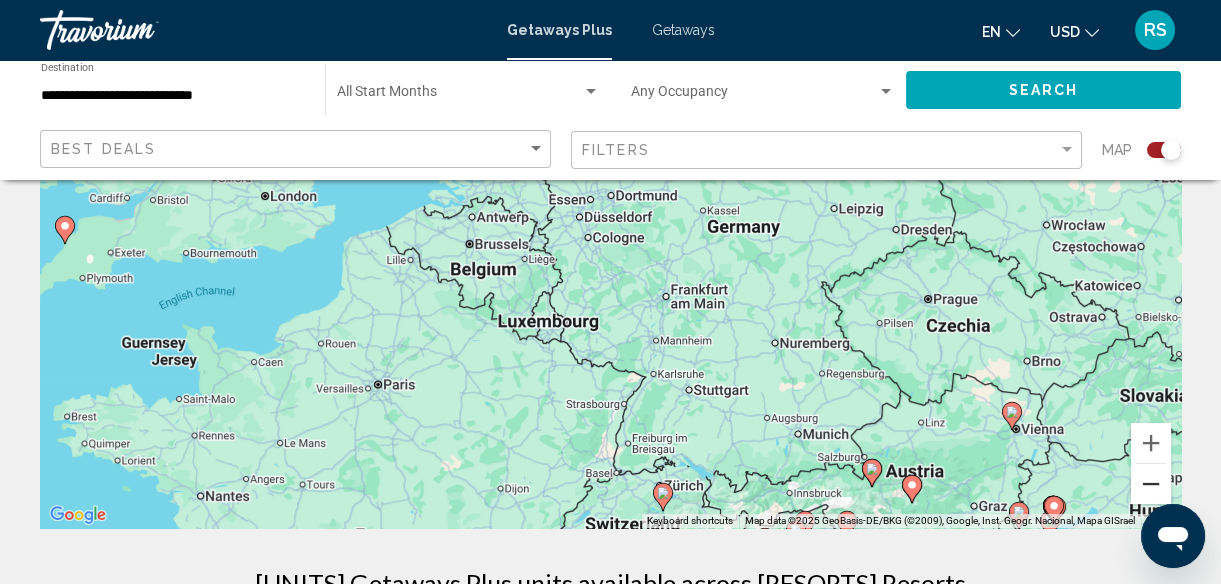 click at bounding box center (1151, 484) 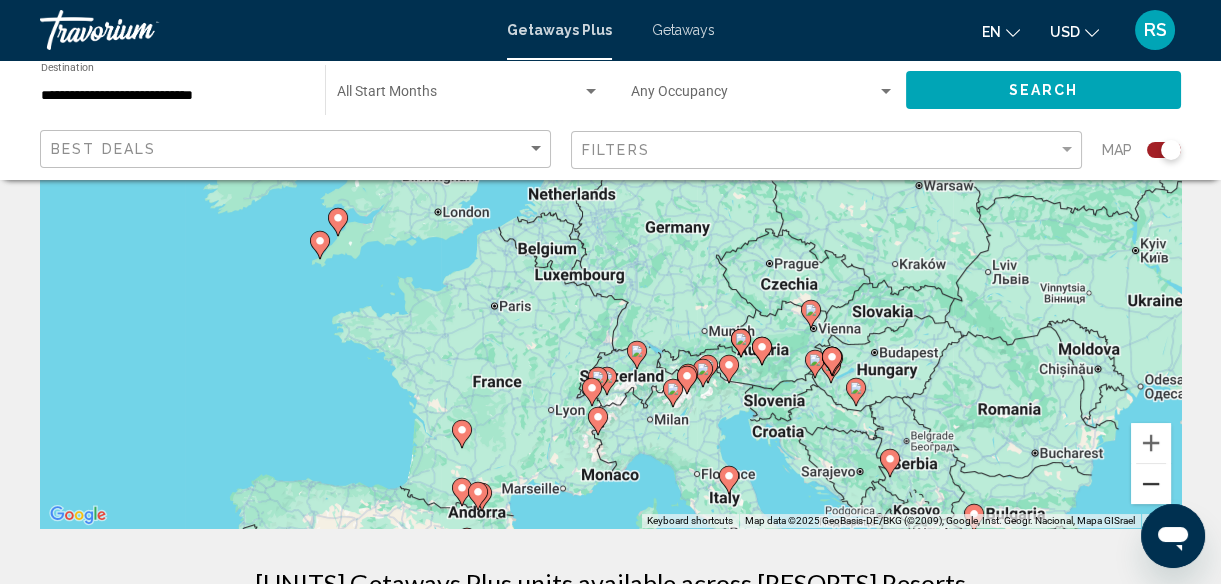 click at bounding box center (1151, 484) 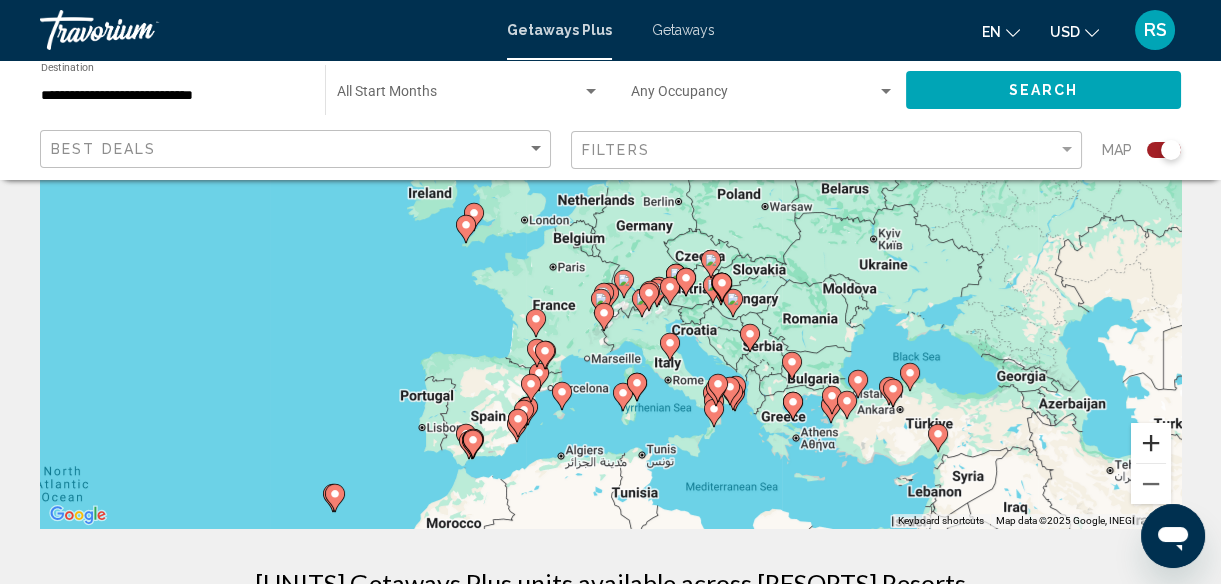 click at bounding box center (1151, 443) 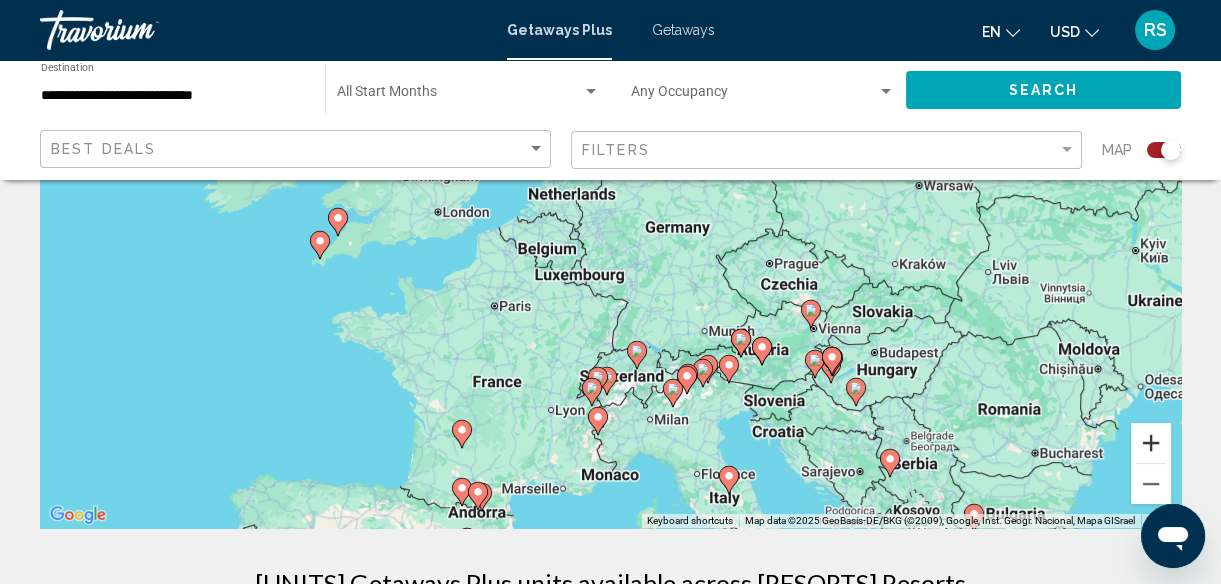 click at bounding box center [1151, 443] 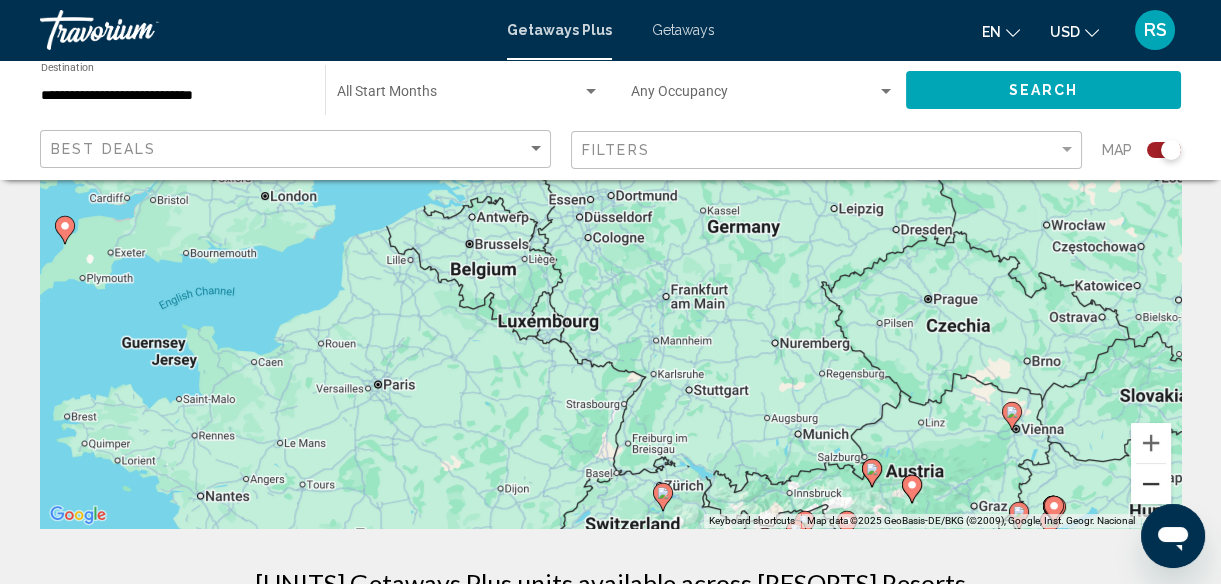 click at bounding box center (1151, 484) 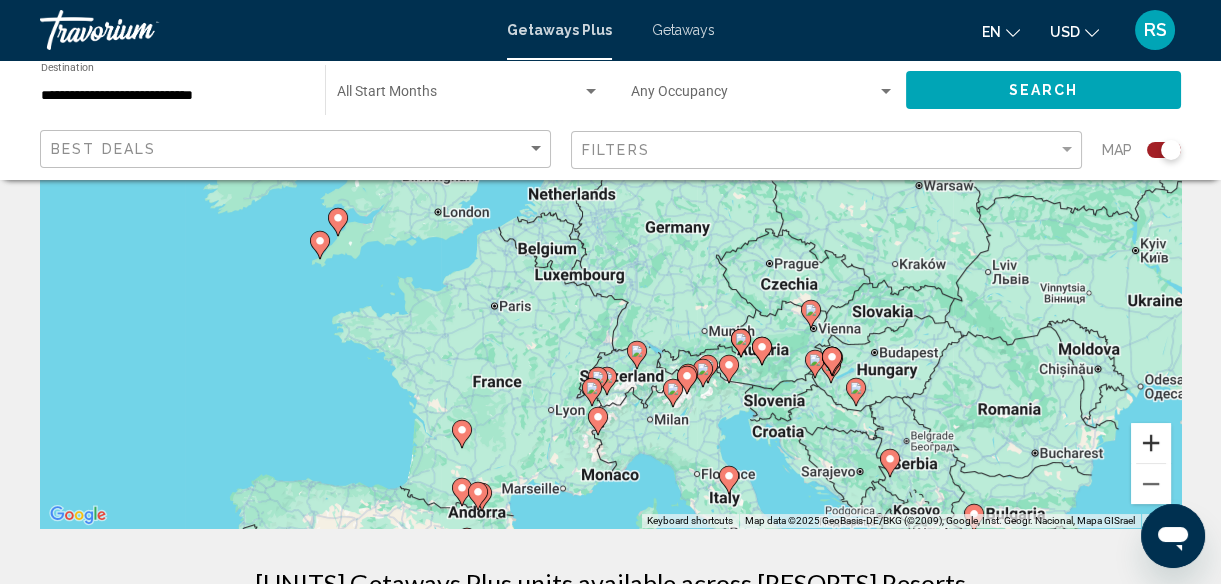 click at bounding box center [1151, 443] 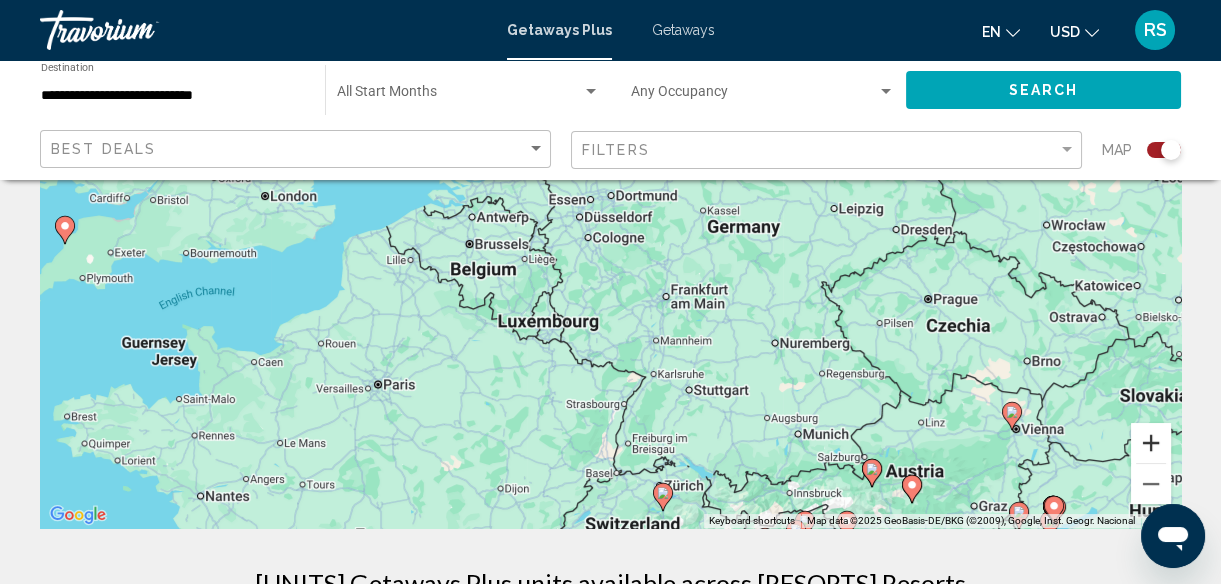click at bounding box center (1151, 443) 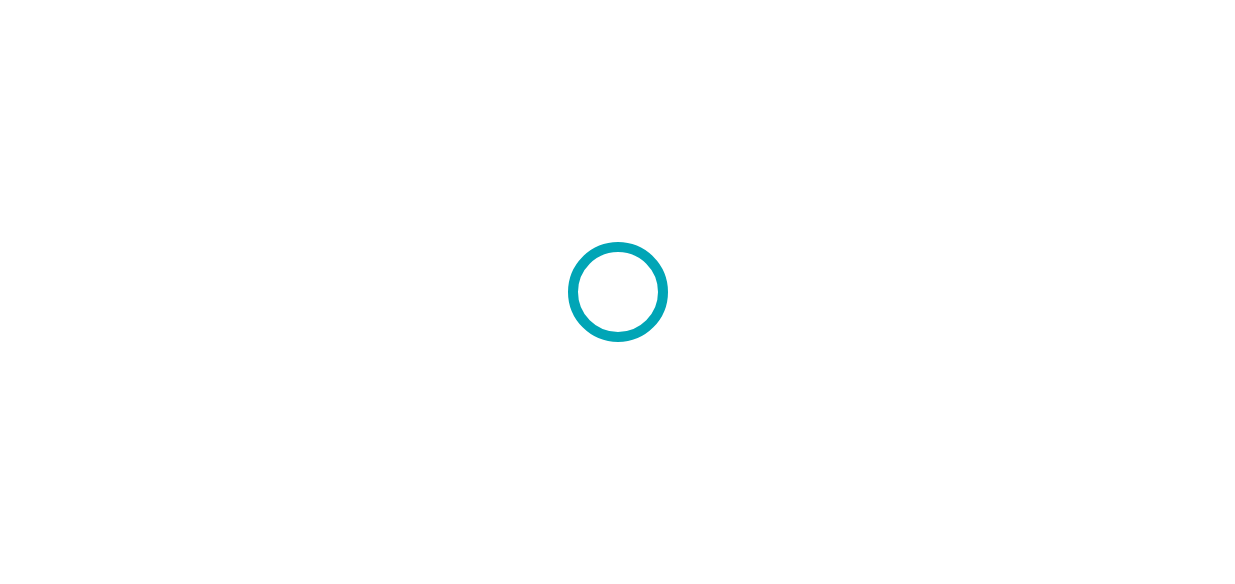 scroll, scrollTop: 0, scrollLeft: 0, axis: both 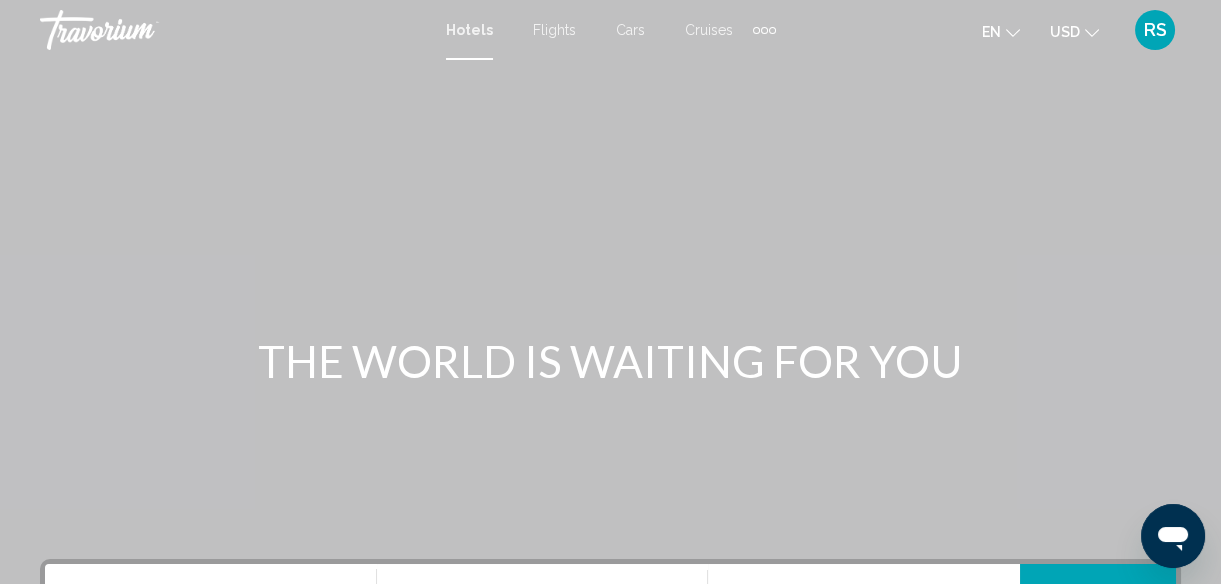 click on "Cars" at bounding box center [630, 30] 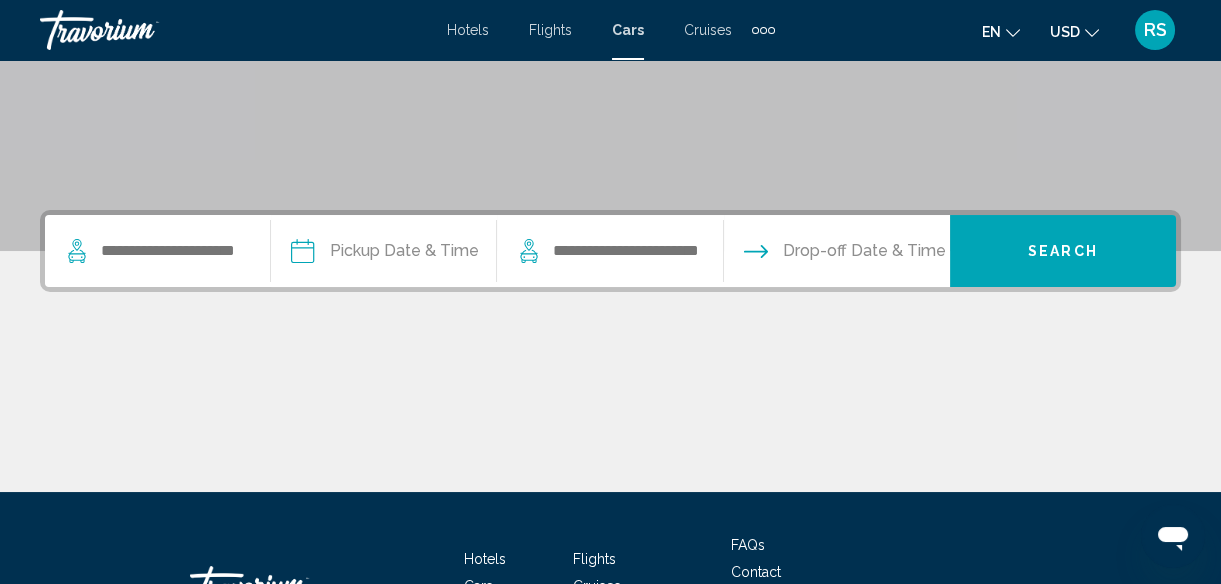 scroll, scrollTop: 363, scrollLeft: 0, axis: vertical 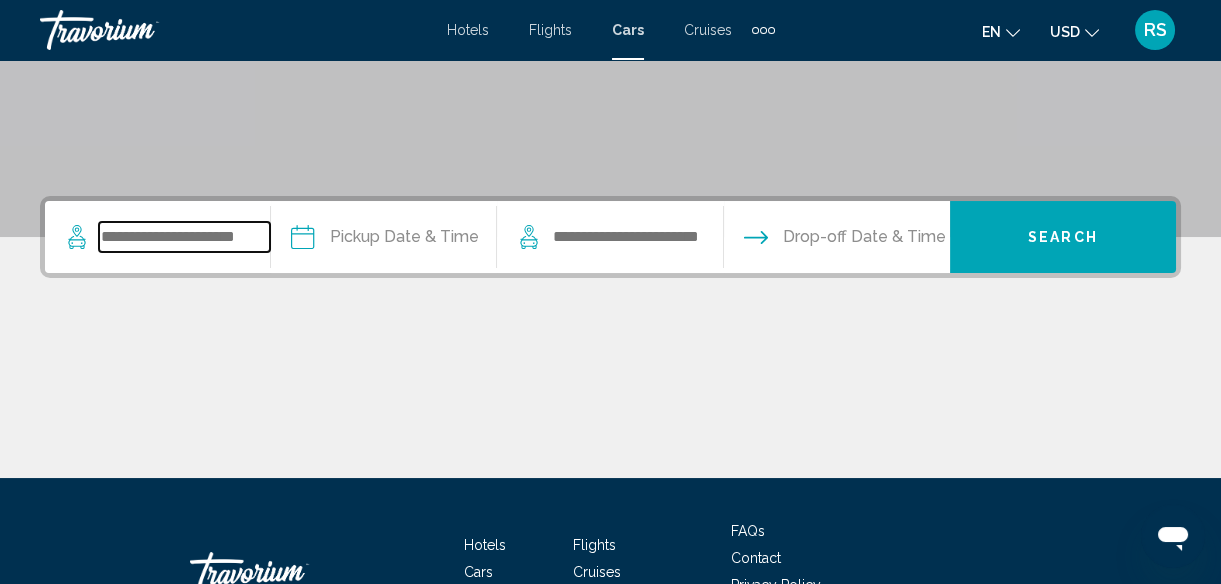 click at bounding box center [184, 237] 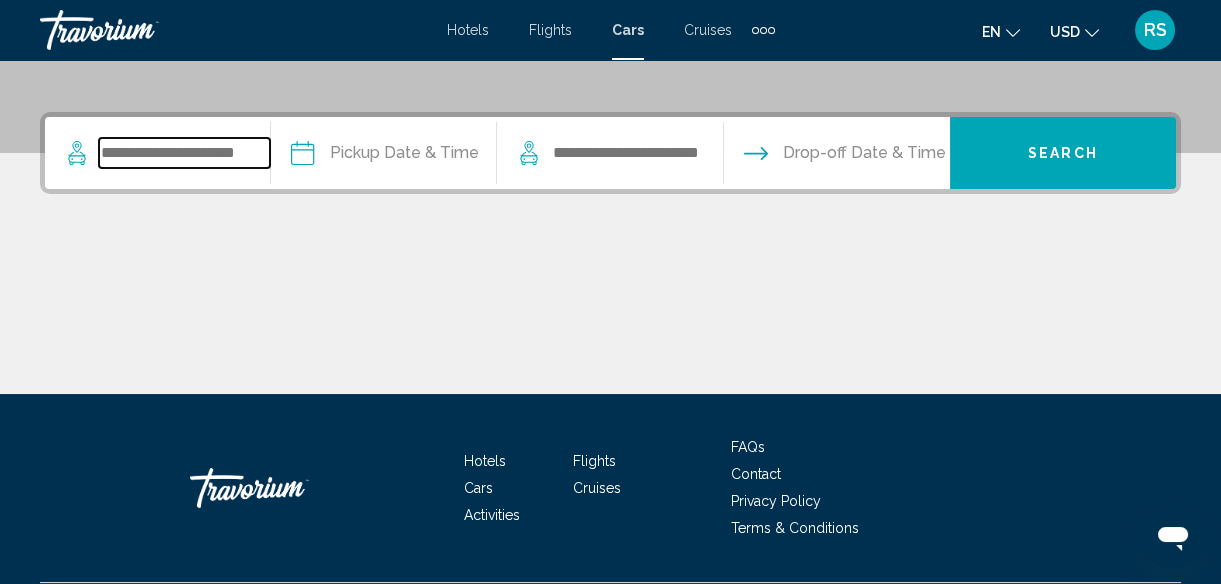 scroll, scrollTop: 493, scrollLeft: 0, axis: vertical 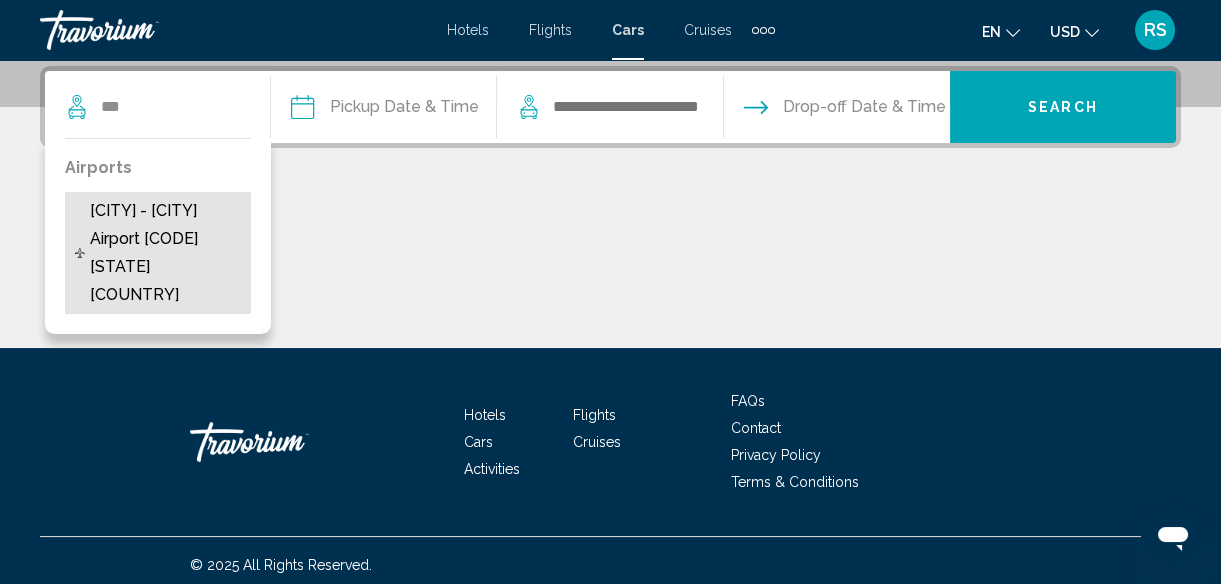 click on "Norfolk - Virginia Beach Airport [ORF] [VA] [US]" at bounding box center [166, 253] 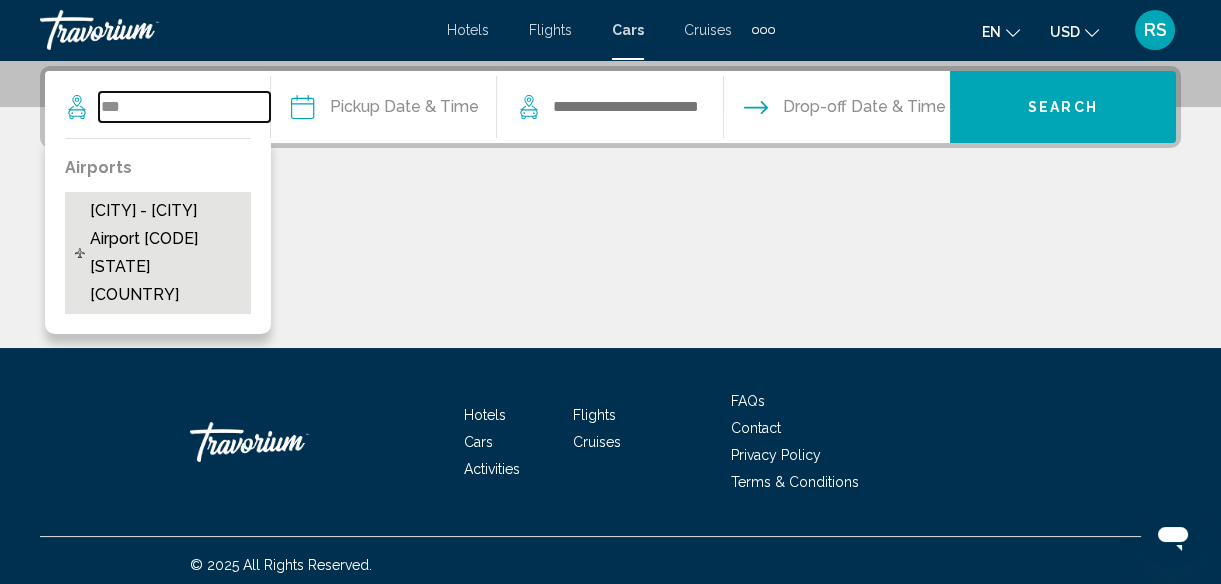 type on "**********" 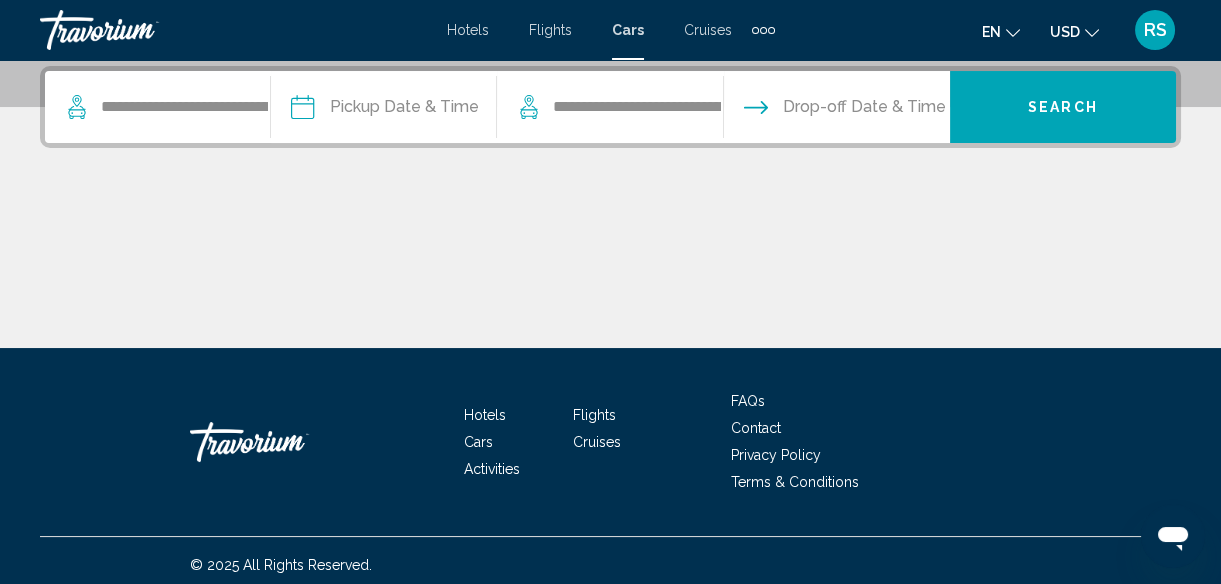 click at bounding box center [383, 110] 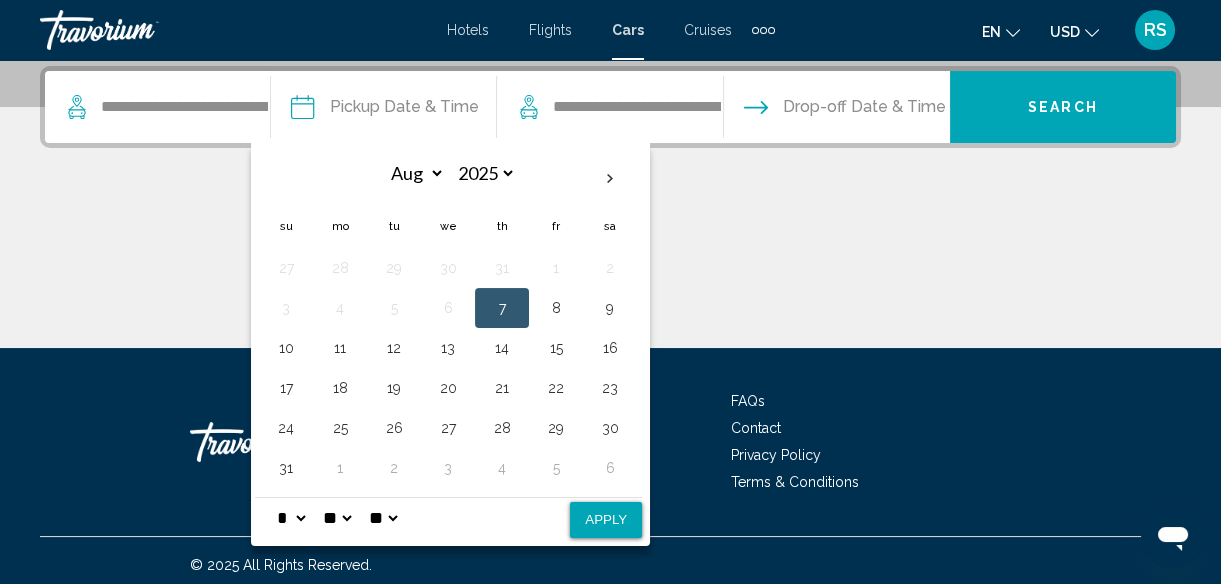 click on "7" at bounding box center (502, 308) 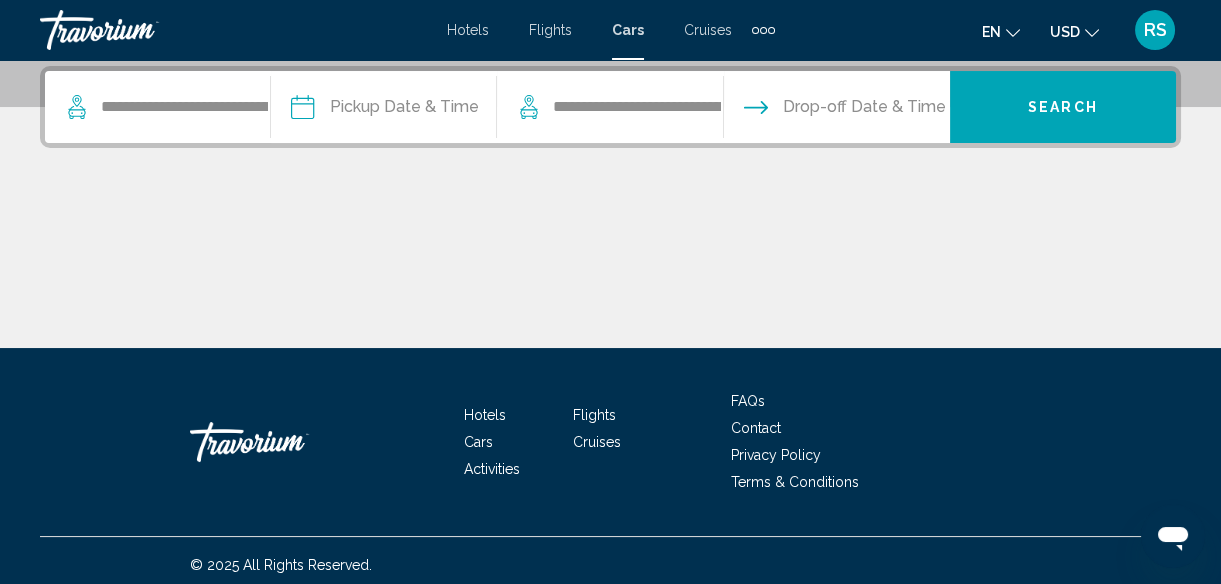click on "Drop-off Date & Time" at bounding box center [864, 107] 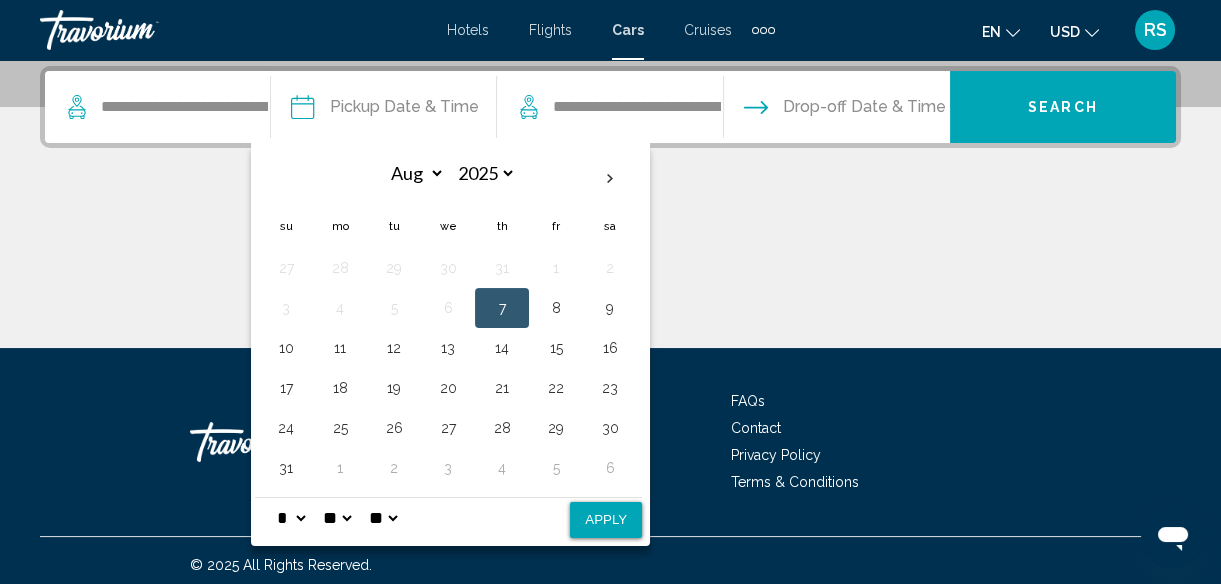 click on "7" at bounding box center (502, 308) 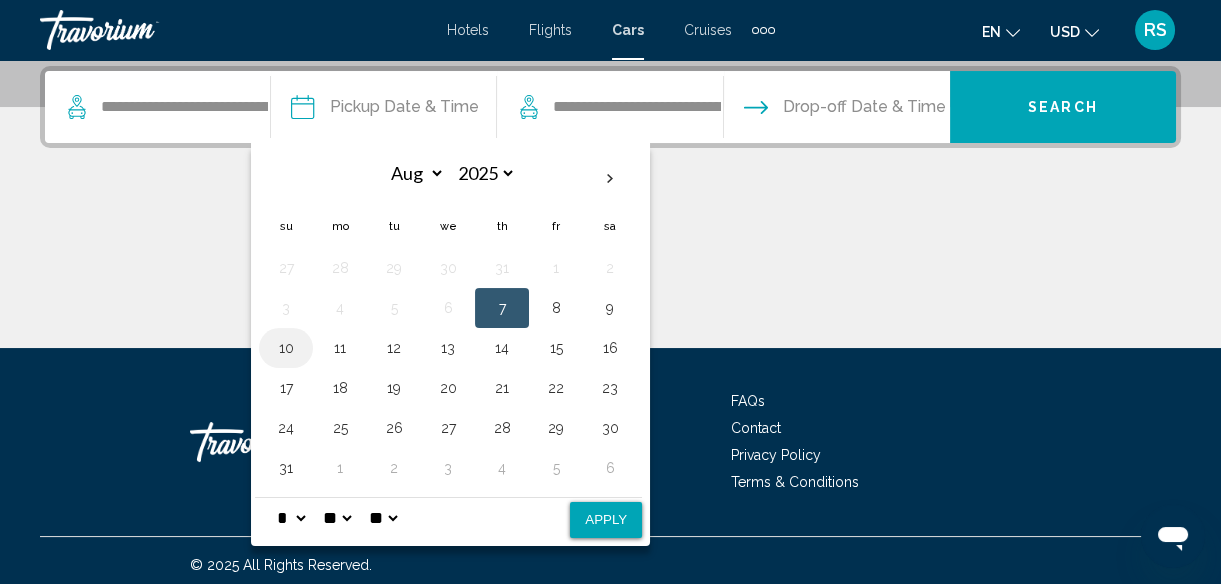 click on "10" at bounding box center [286, 348] 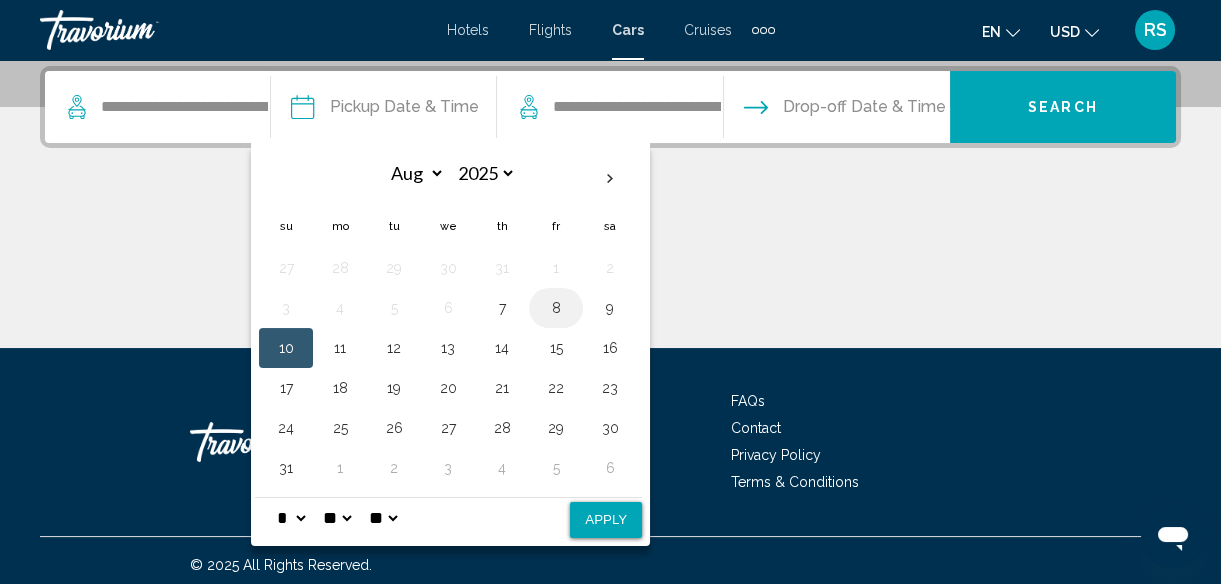 click on "8" at bounding box center [556, 308] 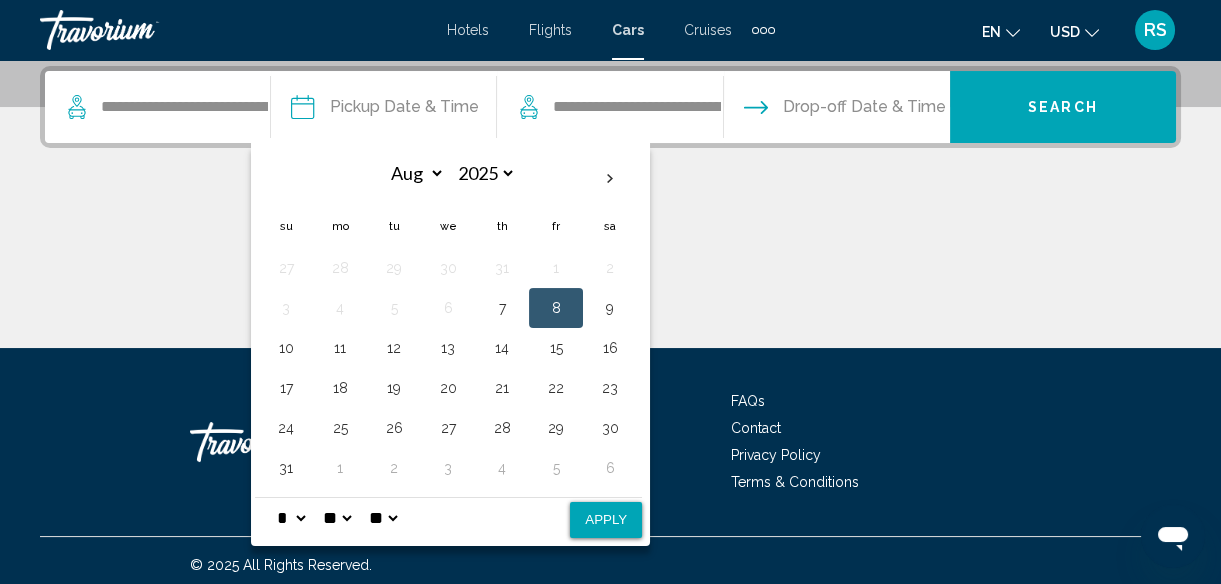 click on "Apply" at bounding box center (606, 520) 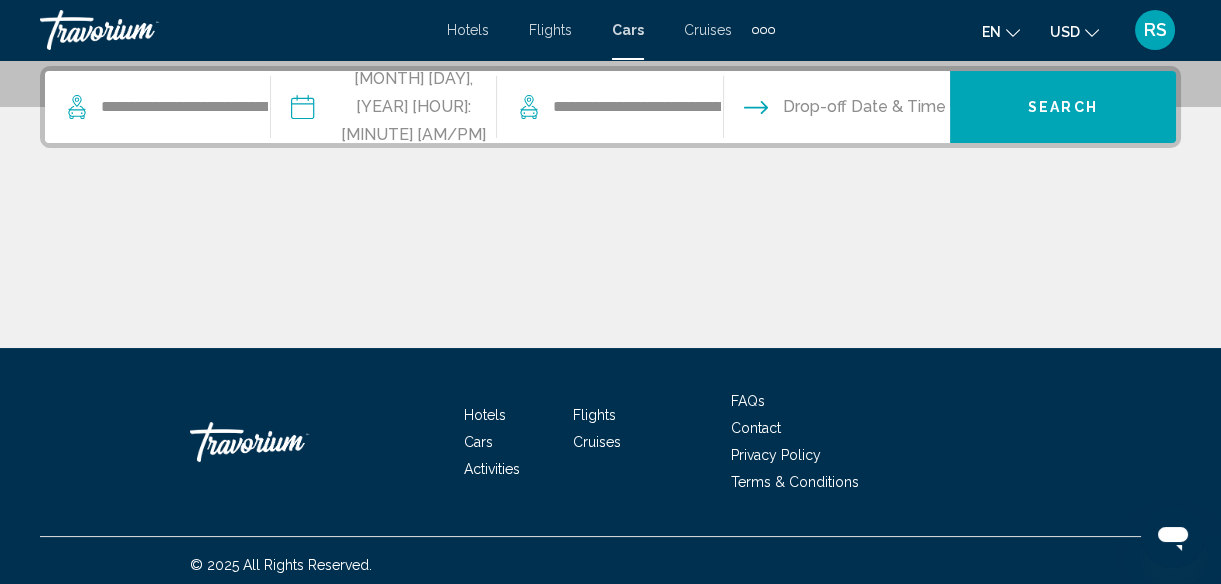 click at bounding box center (836, 110) 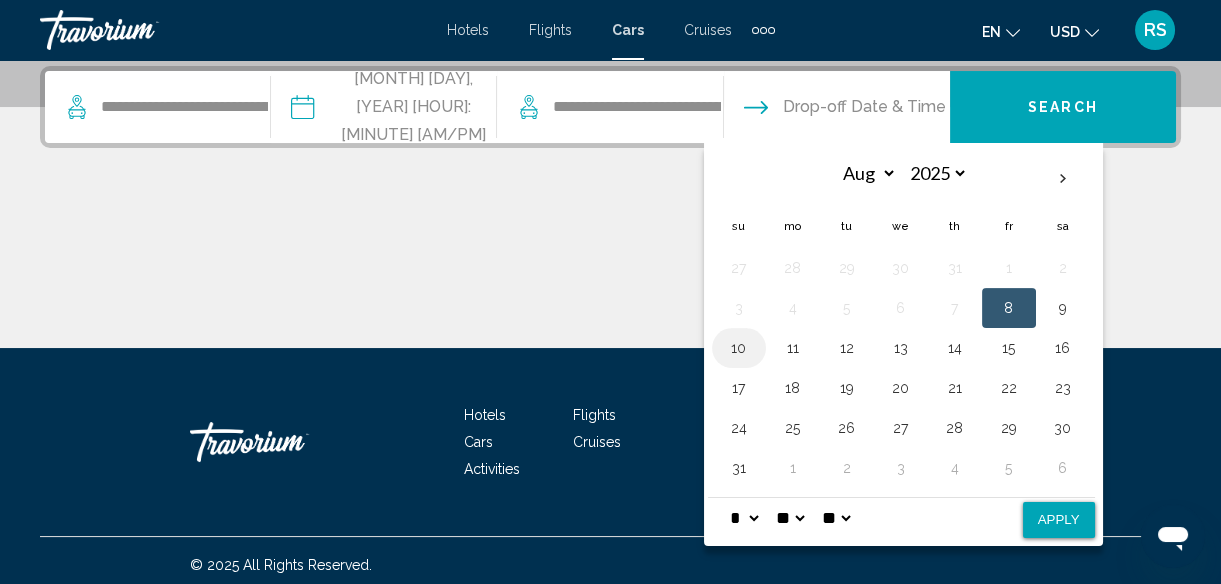 click on "10" at bounding box center (739, 348) 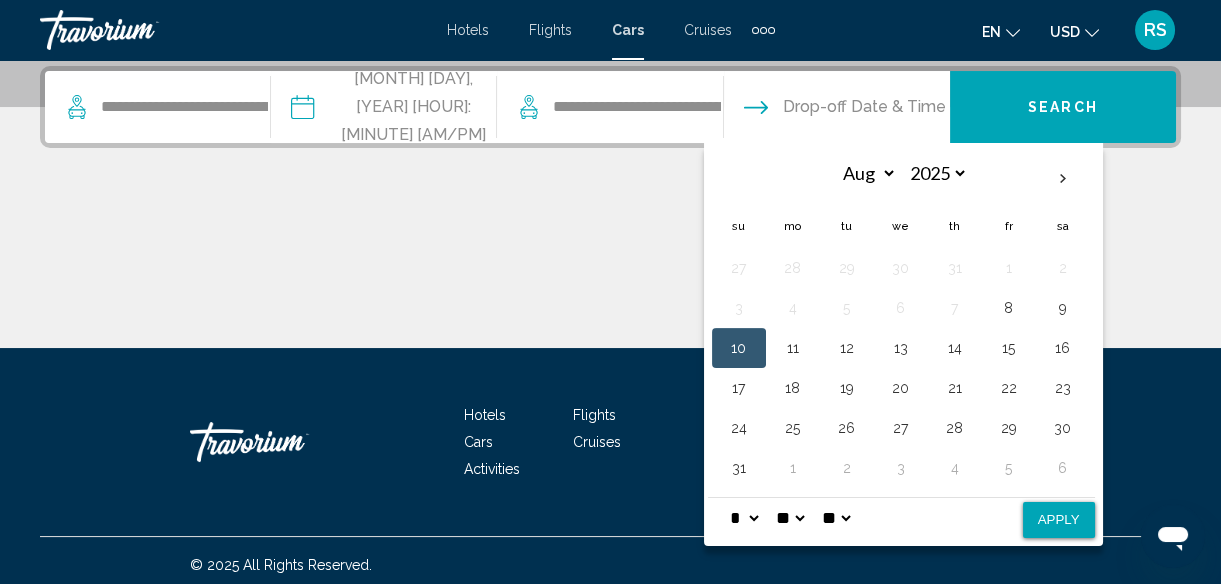 click on "Apply" at bounding box center [1059, 520] 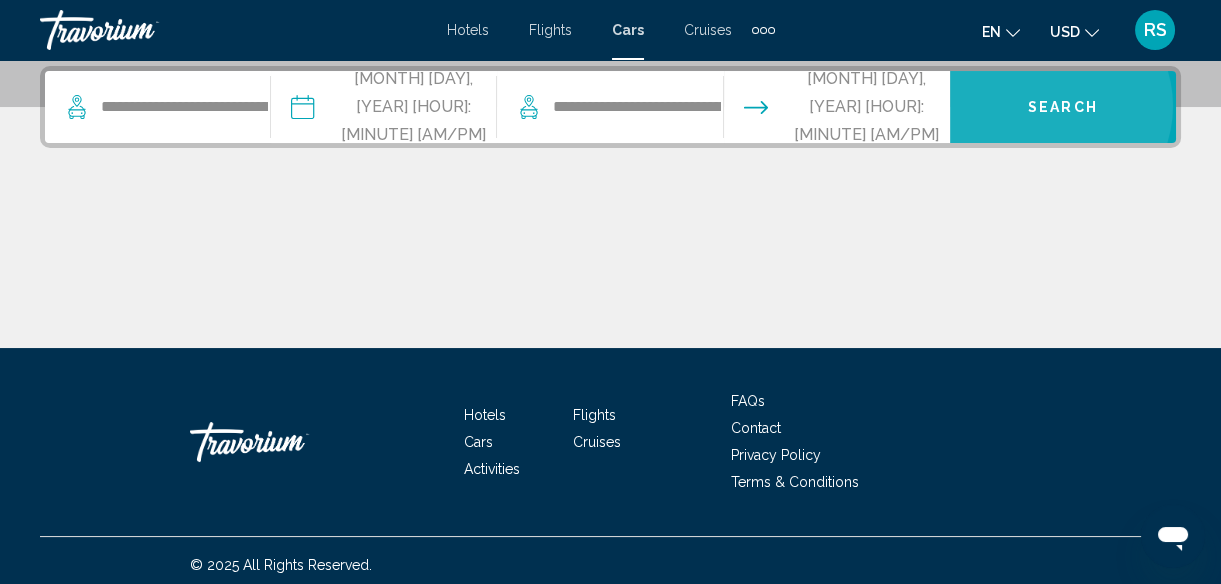 click on "Search" at bounding box center [1063, 108] 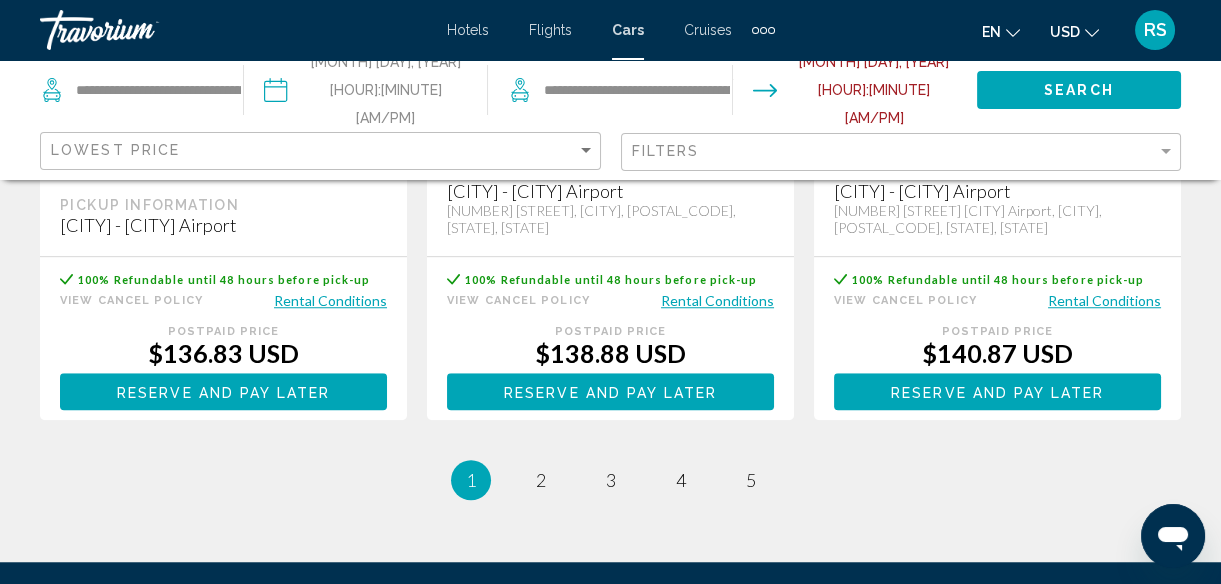 scroll, scrollTop: 3090, scrollLeft: 0, axis: vertical 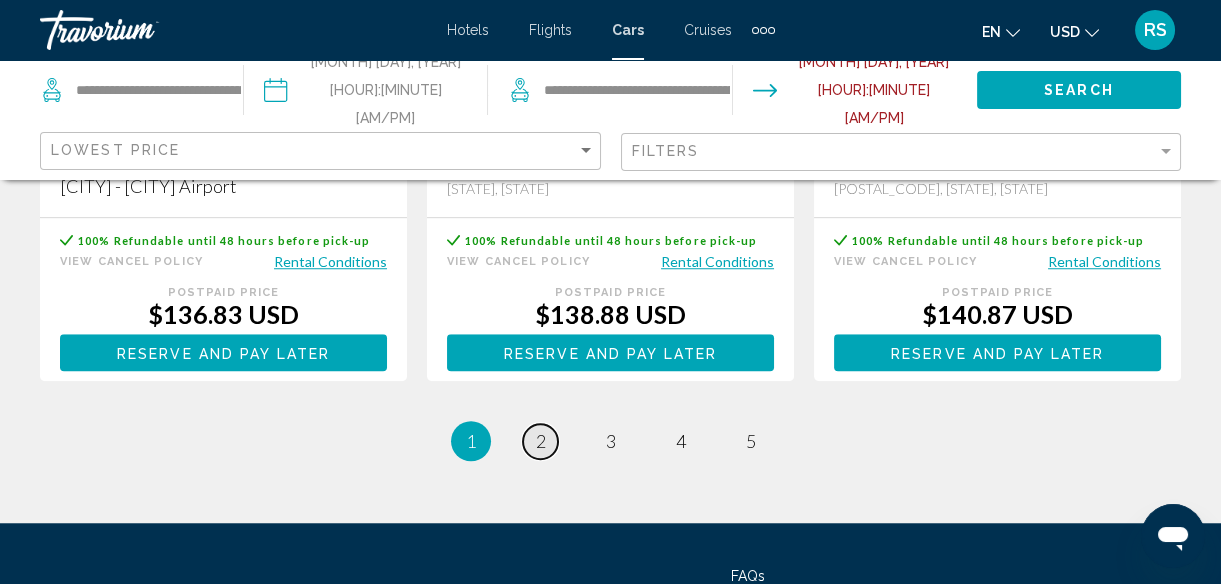click on "page  2" at bounding box center (540, 441) 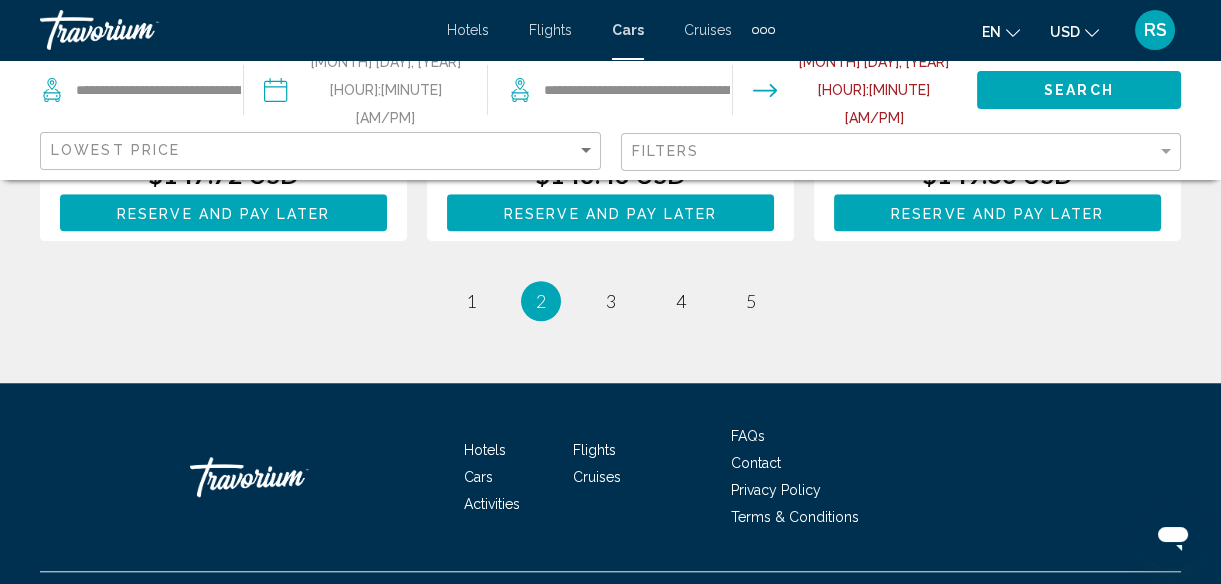 scroll, scrollTop: 3013, scrollLeft: 0, axis: vertical 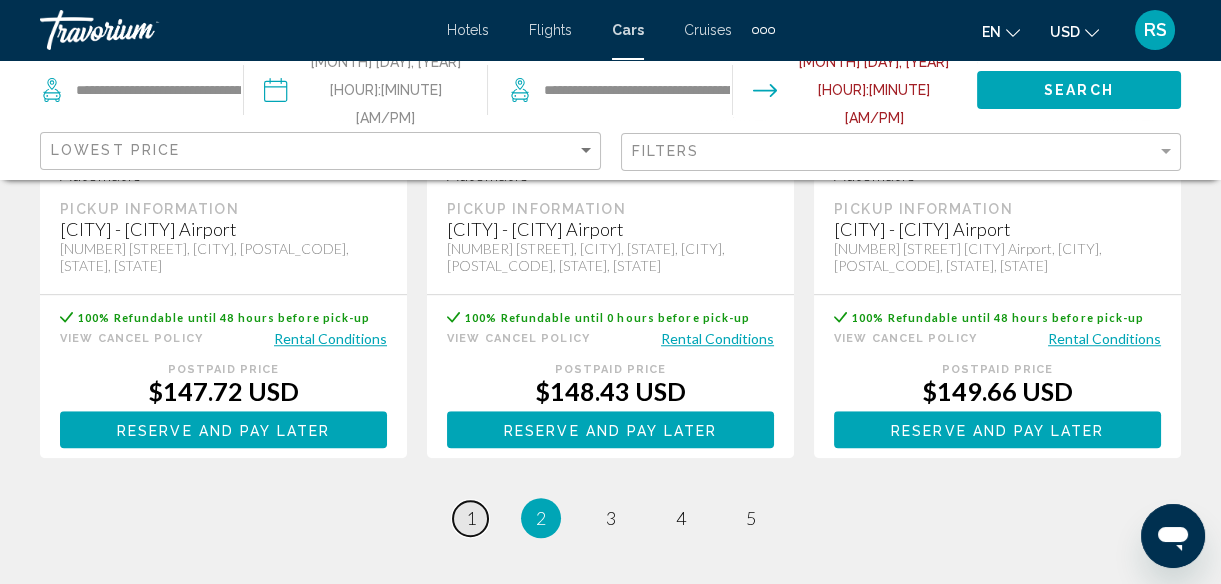 click on "1" at bounding box center [471, 518] 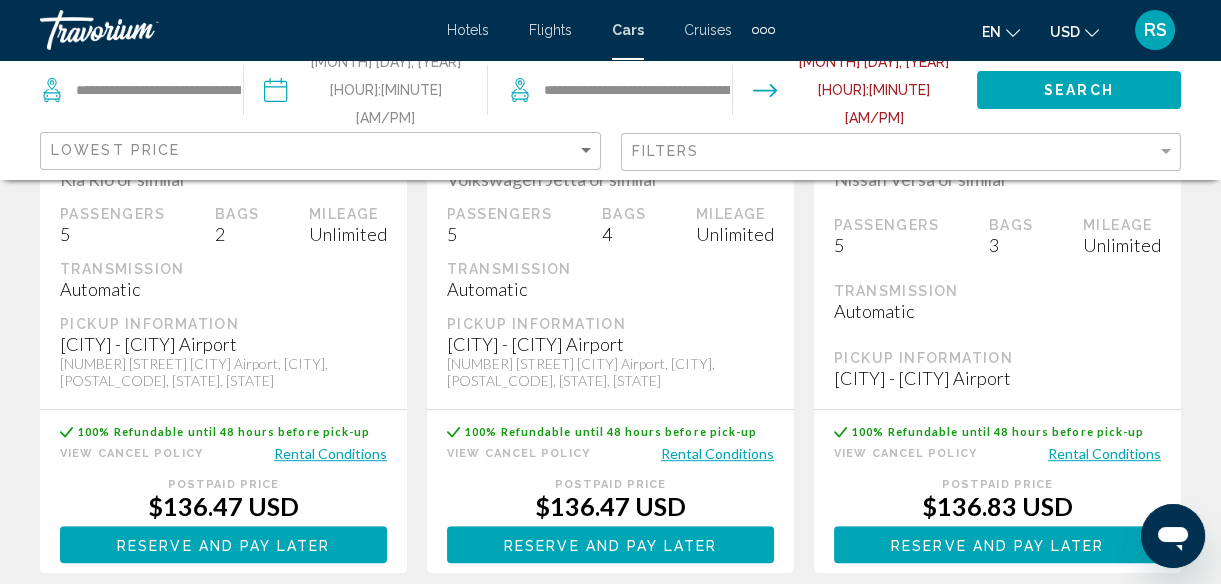 scroll, scrollTop: 2090, scrollLeft: 0, axis: vertical 